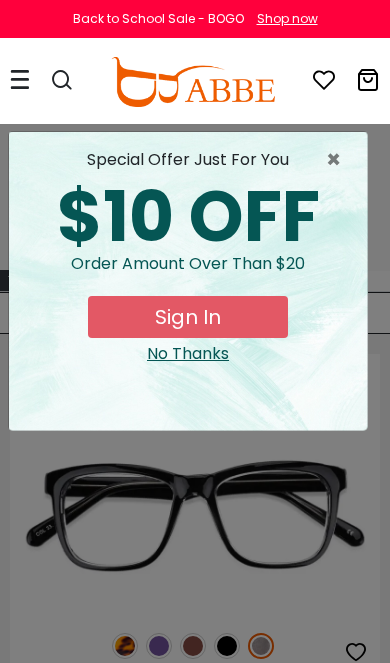 scroll, scrollTop: 0, scrollLeft: 0, axis: both 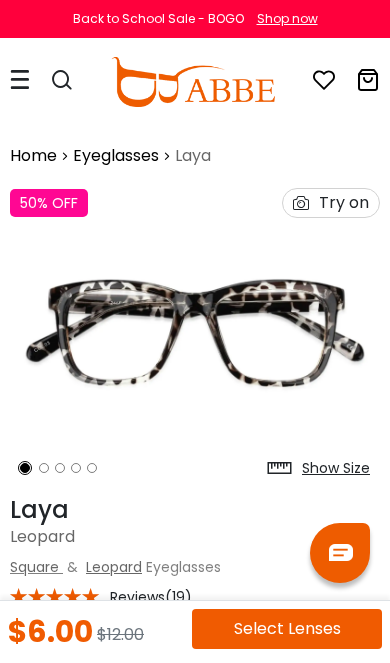 click on "Try on" at bounding box center (344, 203) 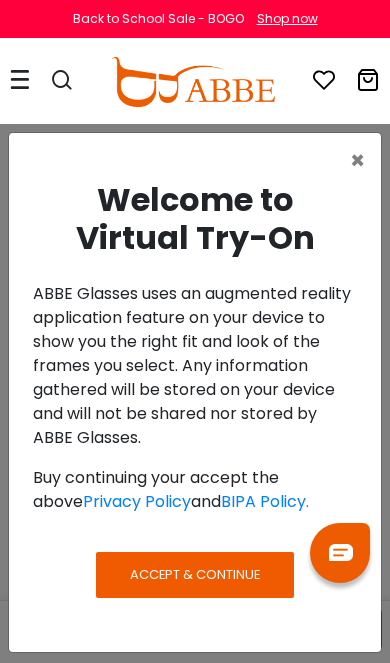 click on "Accept & Continue" at bounding box center [195, 575] 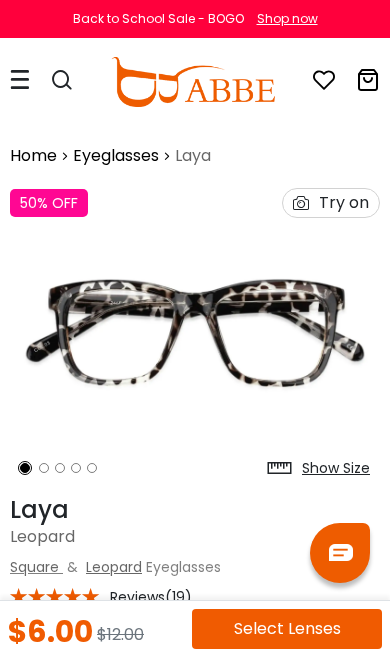 click on "Try on" at bounding box center [344, 203] 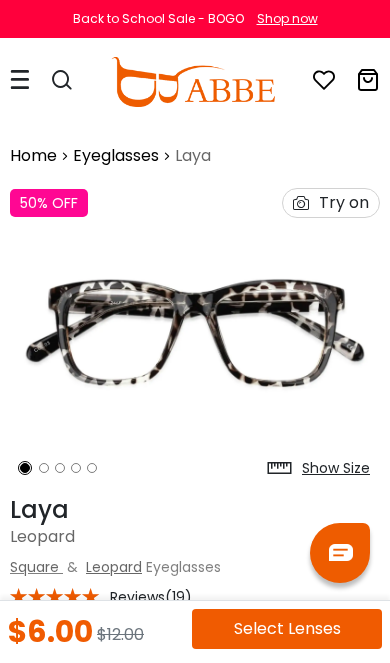 click on "Try on" at bounding box center (344, 203) 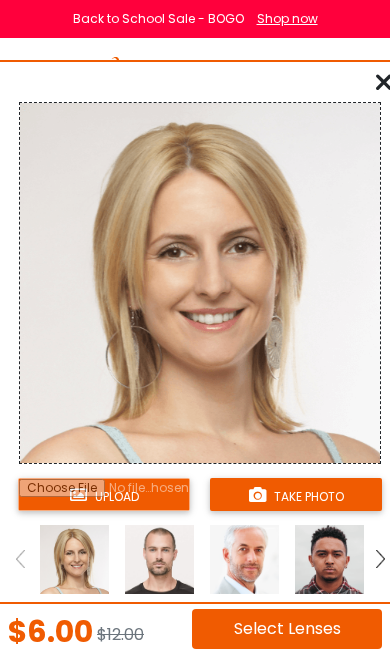 scroll, scrollTop: 0, scrollLeft: 0, axis: both 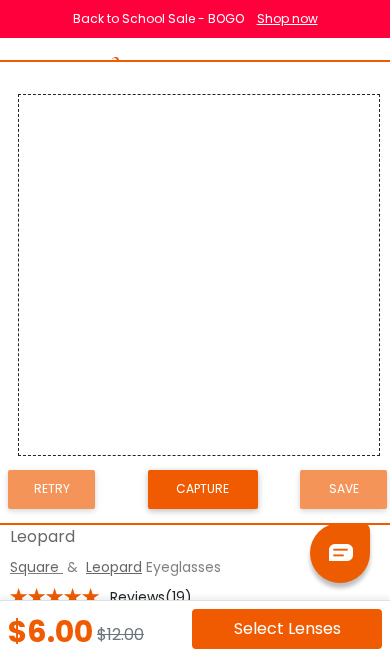 click on "Square
&
Leopard
Eyeglasses" at bounding box center [195, 567] 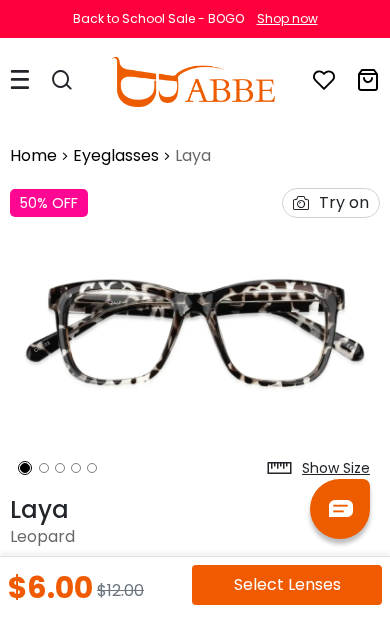 scroll, scrollTop: 0, scrollLeft: 0, axis: both 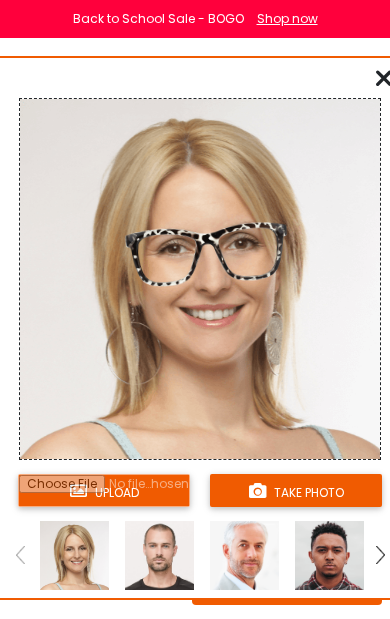 click at bounding box center (104, 490) 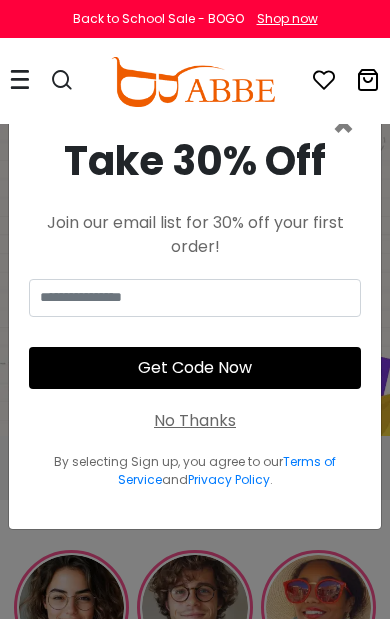 scroll, scrollTop: 0, scrollLeft: 0, axis: both 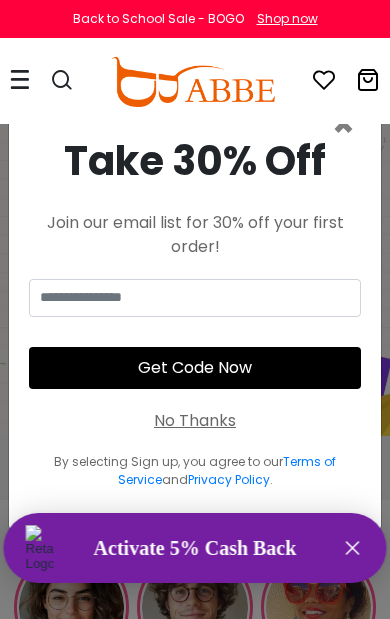 click on "No Thanks" at bounding box center (195, 421) 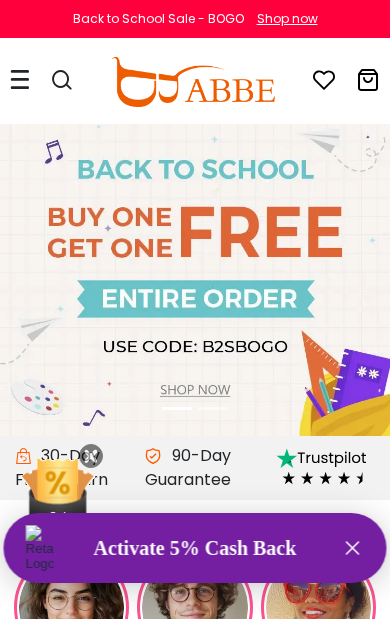 click on "Activate 5% Cash Back" at bounding box center (195, 548) 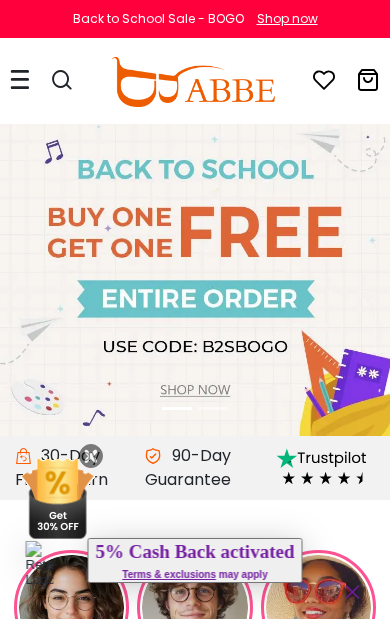 click on "Close" 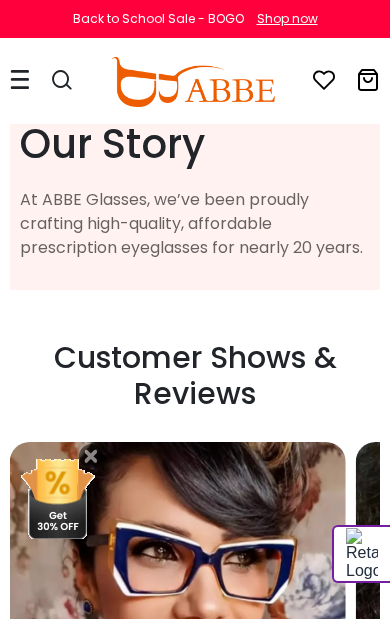scroll, scrollTop: 4214, scrollLeft: 0, axis: vertical 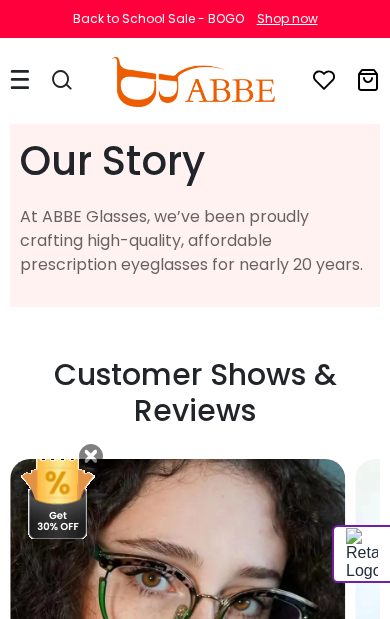 click at bounding box center [177, 626] 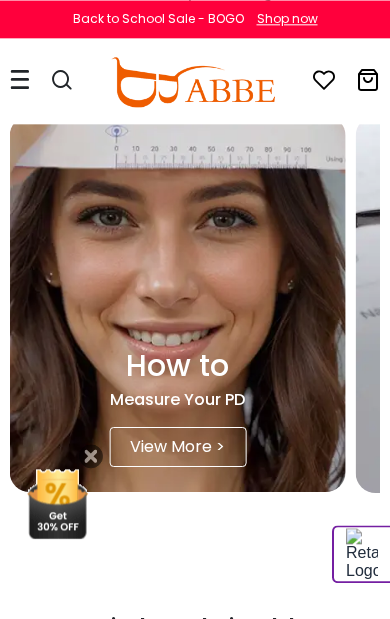 scroll, scrollTop: 5125, scrollLeft: 0, axis: vertical 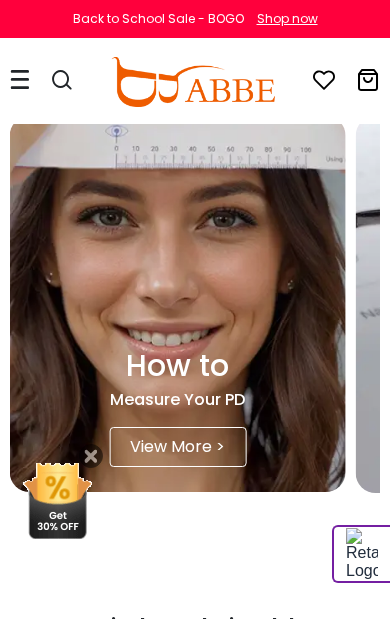 click on "View More >" at bounding box center (177, 447) 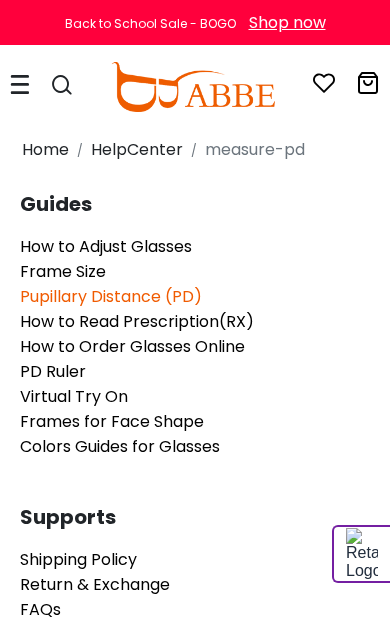 scroll, scrollTop: 0, scrollLeft: 0, axis: both 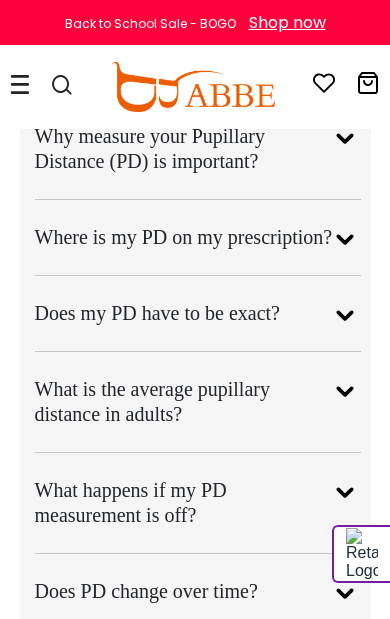 click at bounding box center [345, 492] 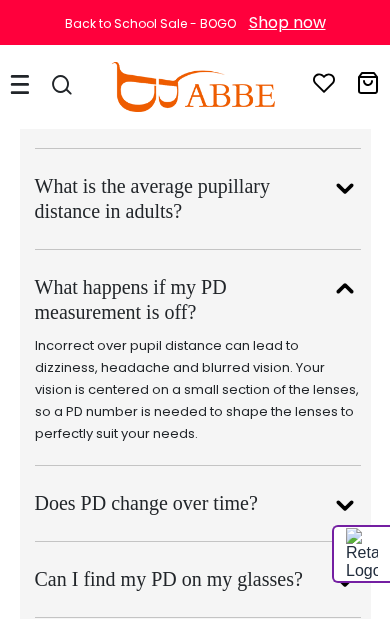 click on "What happens if my PD measurement is off?" at bounding box center (185, 300) 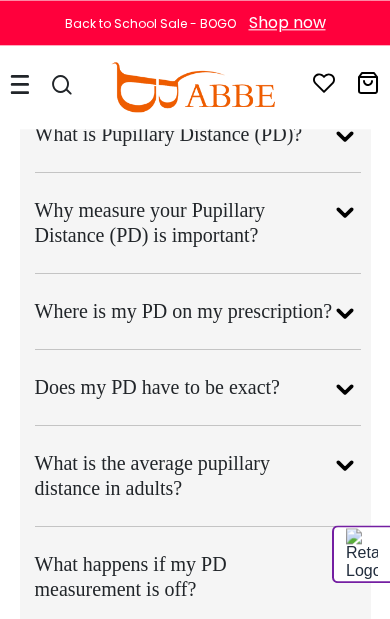 scroll, scrollTop: 4414, scrollLeft: 0, axis: vertical 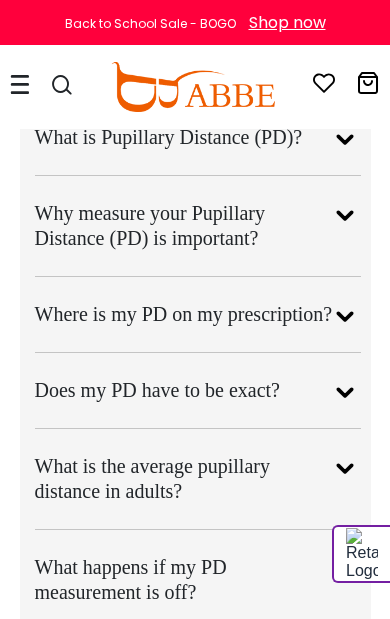 click at bounding box center (345, 468) 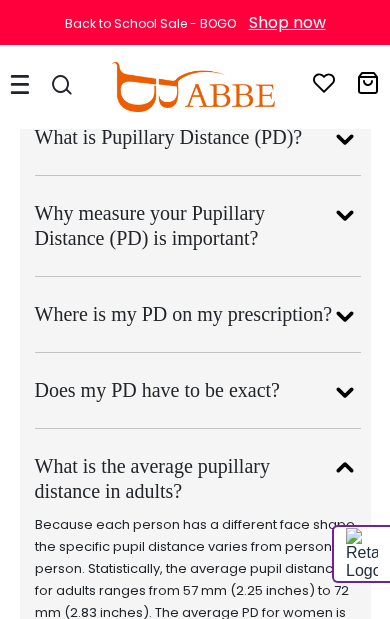 click at bounding box center (345, 468) 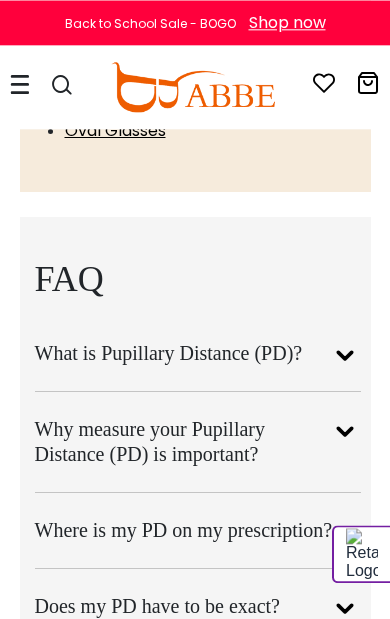 click at bounding box center [345, 431] 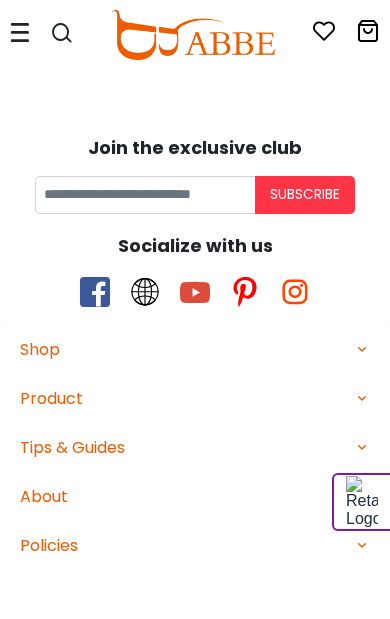 scroll, scrollTop: 5644, scrollLeft: 0, axis: vertical 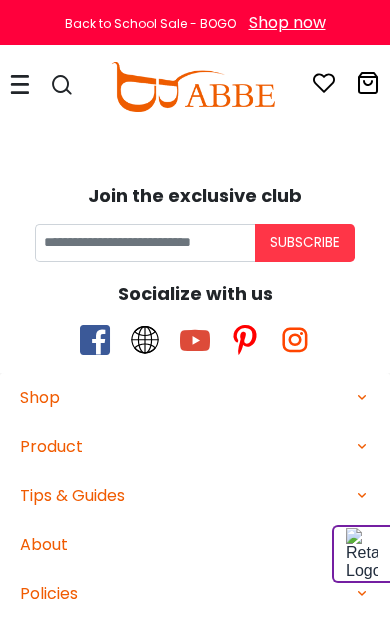 click at bounding box center [362, 495] 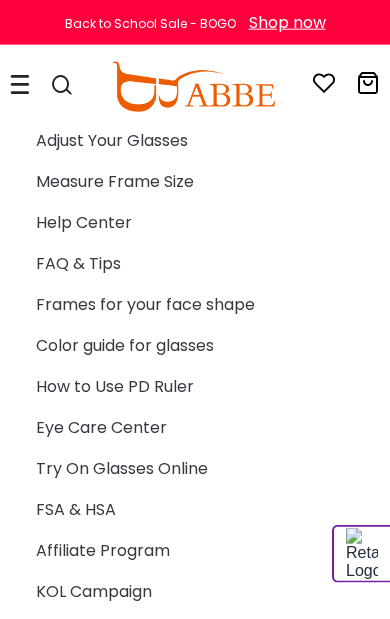 scroll, scrollTop: 6188, scrollLeft: 0, axis: vertical 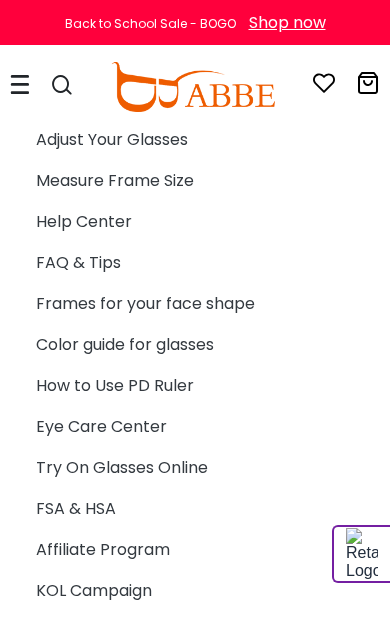 click on "Frames for your face shape" at bounding box center [203, 303] 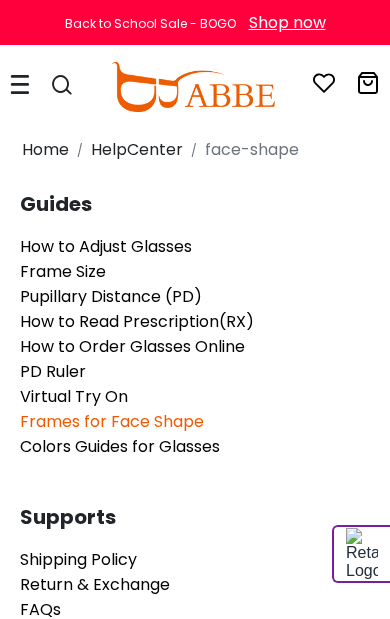 scroll, scrollTop: 0, scrollLeft: 0, axis: both 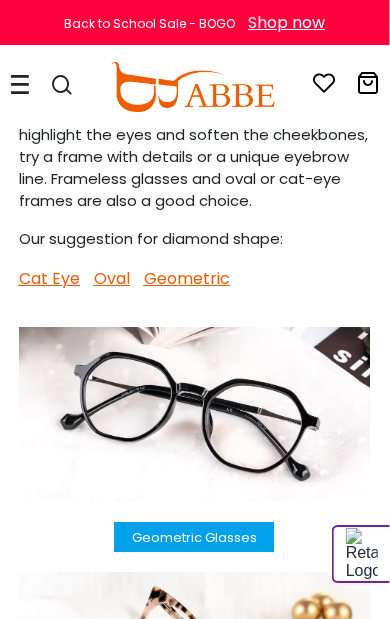 click at bounding box center (52, 87) 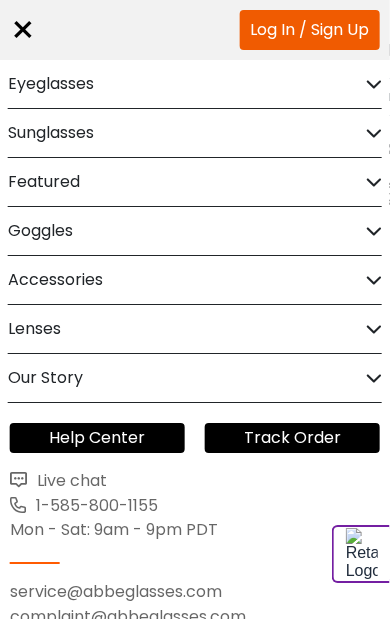 scroll, scrollTop: 5676, scrollLeft: 2, axis: both 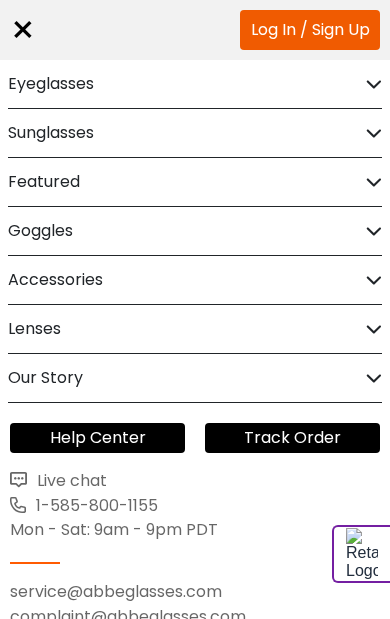 click at bounding box center [374, 231] 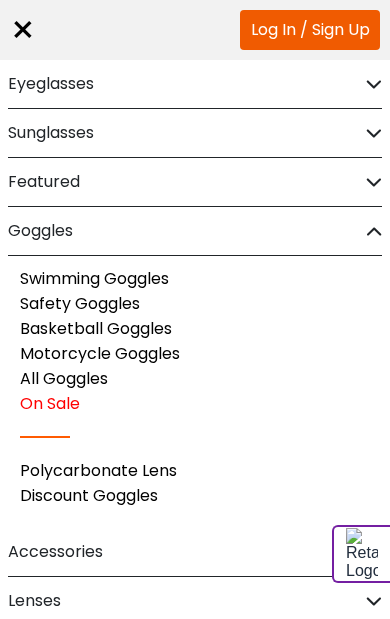 click at bounding box center (374, 231) 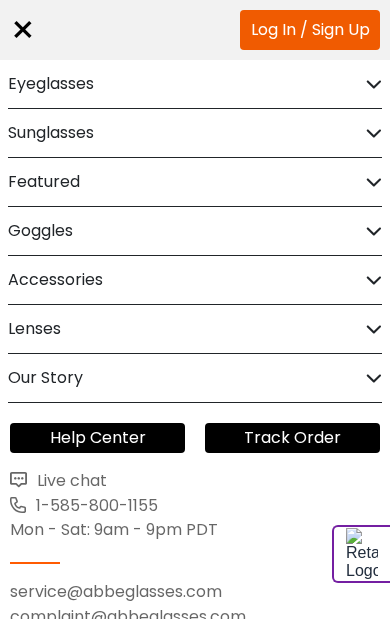 click at bounding box center [374, 133] 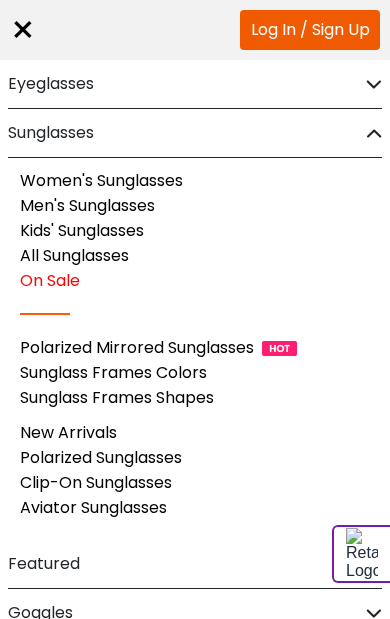 click on "All Sunglasses" at bounding box center (74, 255) 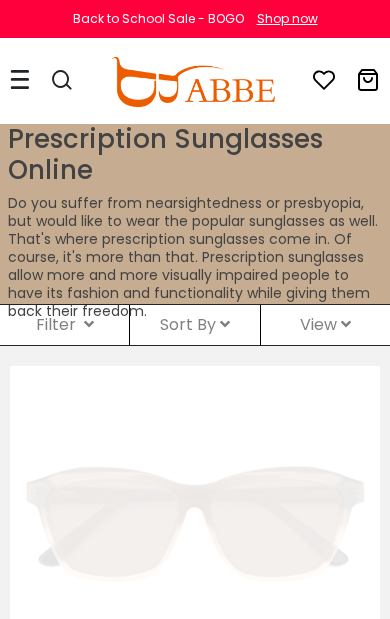 scroll, scrollTop: 0, scrollLeft: 0, axis: both 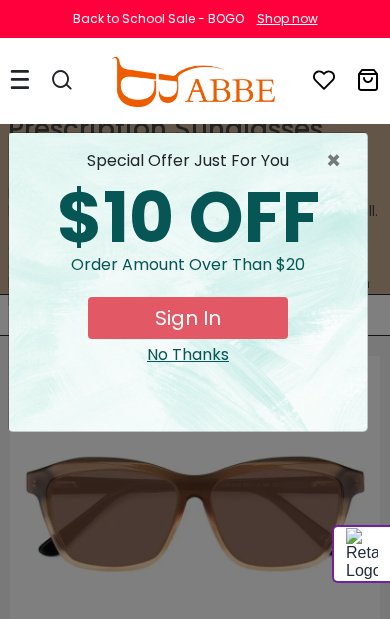 click on "×" at bounding box center [338, 161] 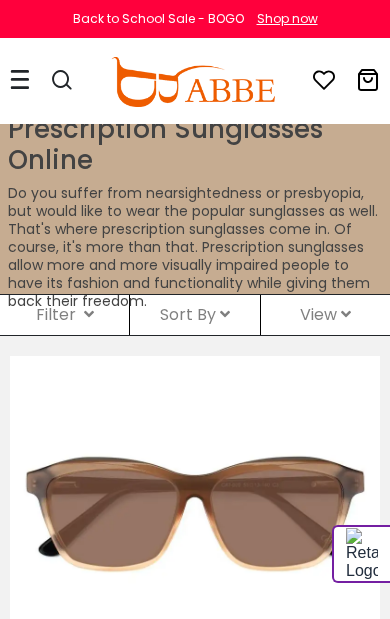 click on "Filter
( )" at bounding box center (64, 315) 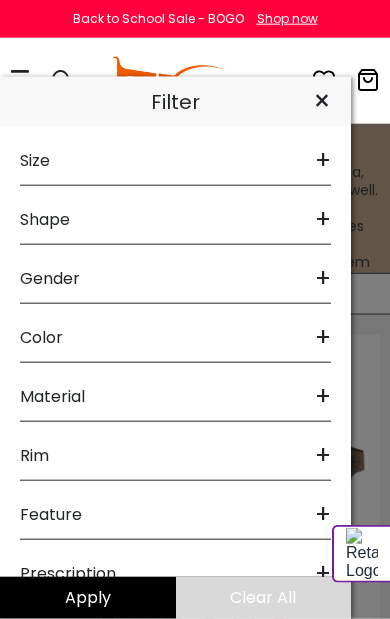 scroll, scrollTop: 32, scrollLeft: 0, axis: vertical 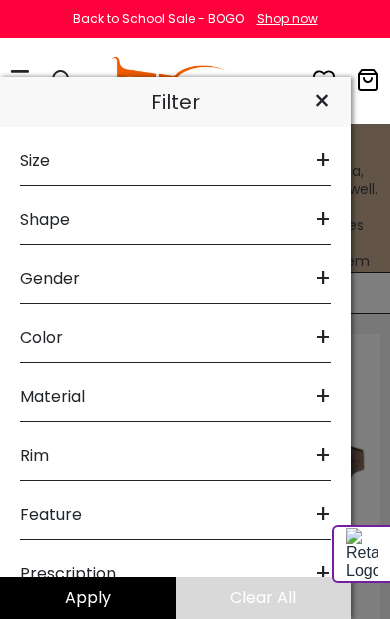 click on "+" at bounding box center (323, 161) 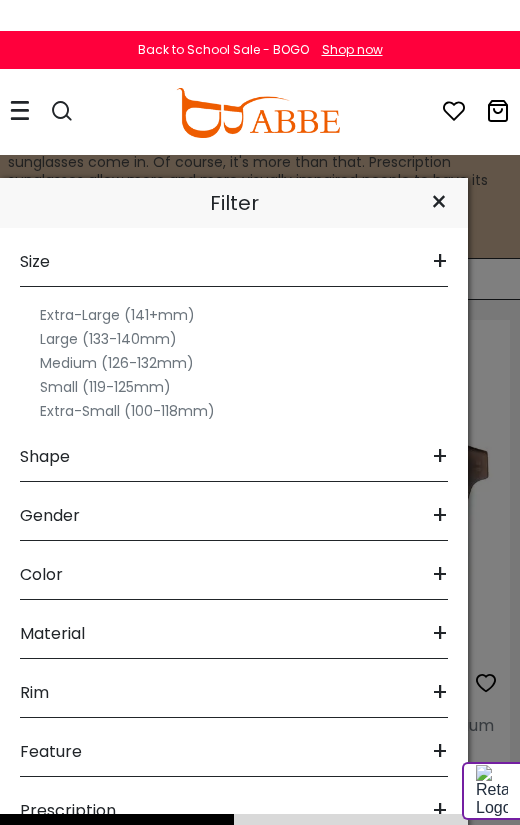 scroll, scrollTop: 46, scrollLeft: 0, axis: vertical 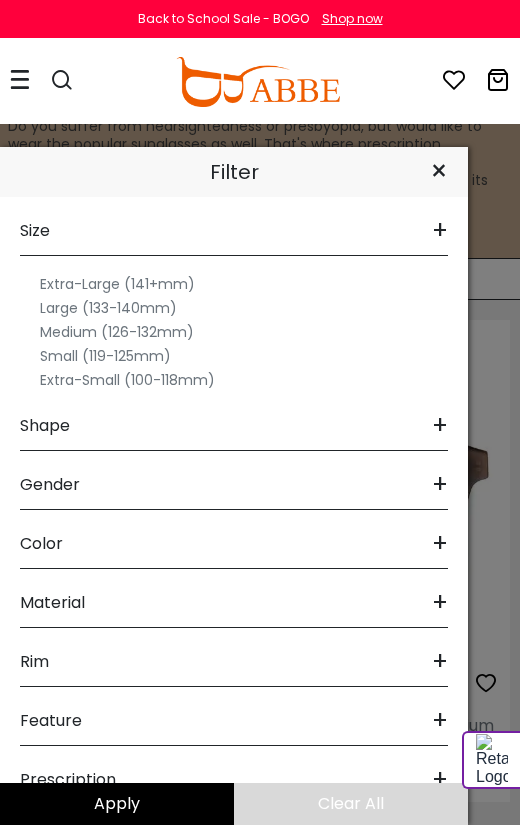click on "Medium (126-132mm)" at bounding box center [234, 332] 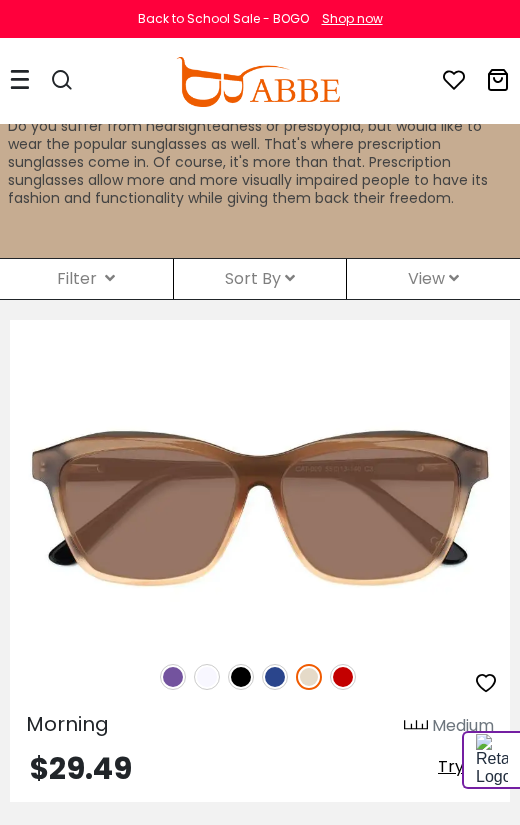 click on "Sort By" at bounding box center (260, 278) 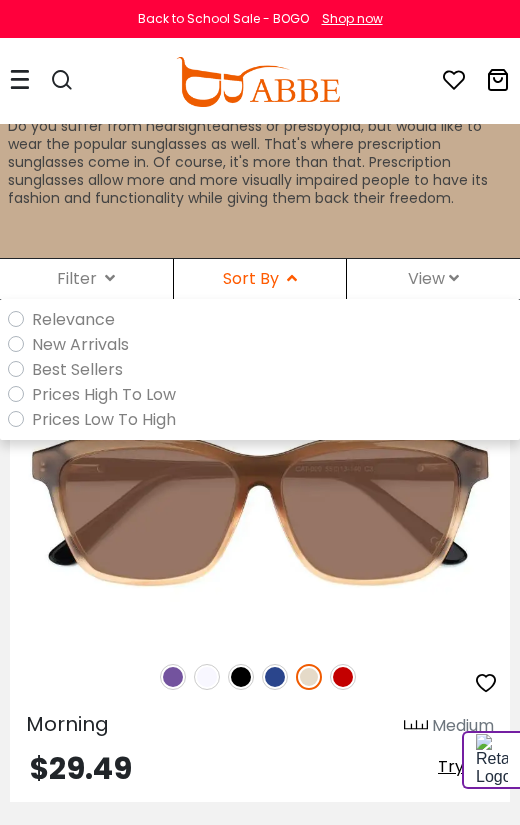click on "Prices Low To High" at bounding box center [104, 419] 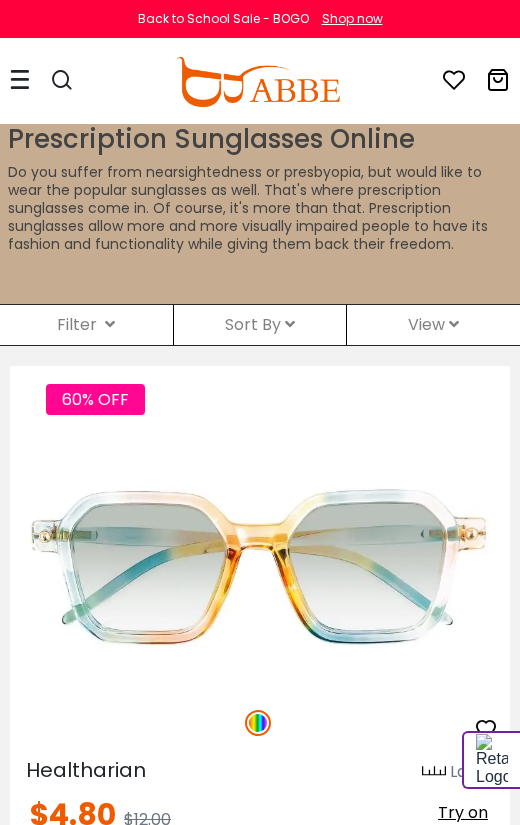 scroll, scrollTop: 0, scrollLeft: 0, axis: both 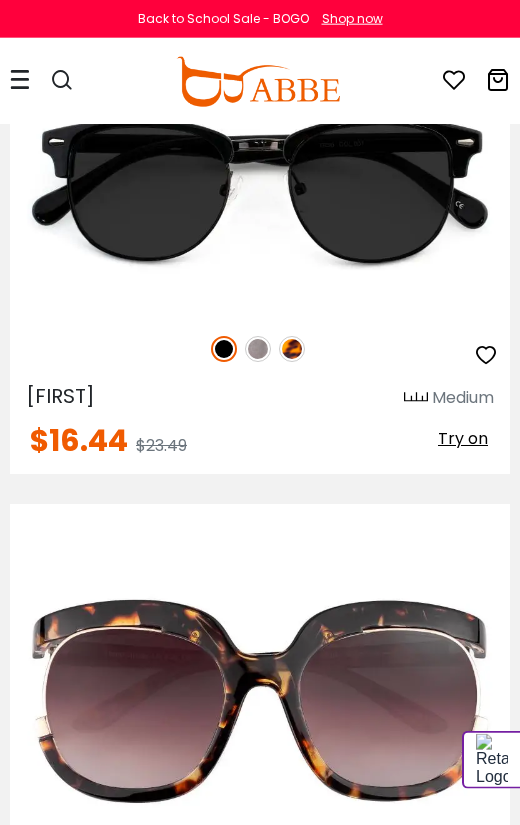 click at bounding box center [292, 349] 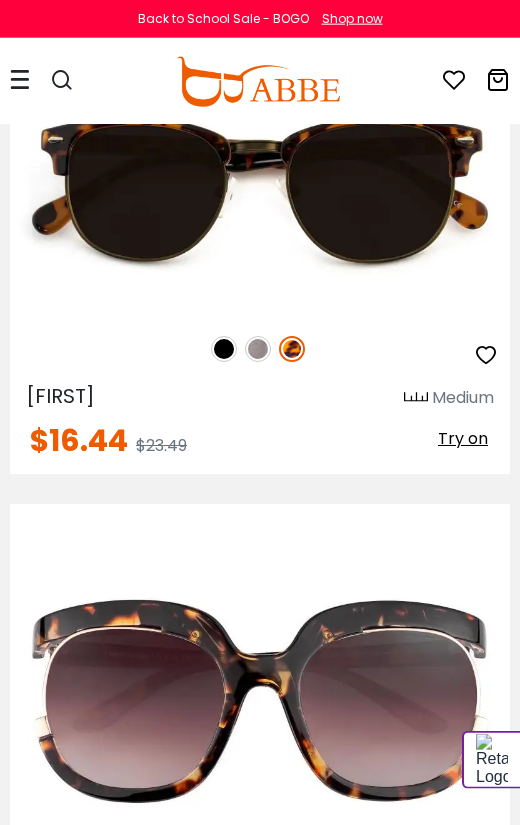 click at bounding box center (258, 349) 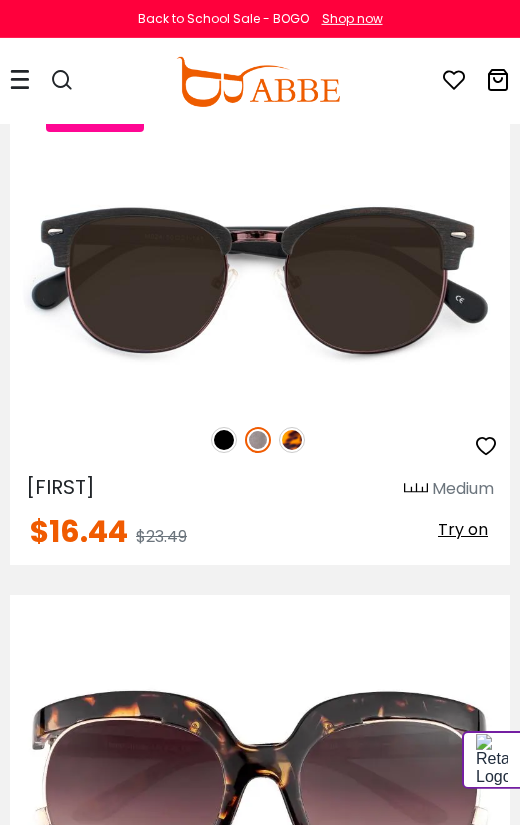 scroll, scrollTop: 16597, scrollLeft: 0, axis: vertical 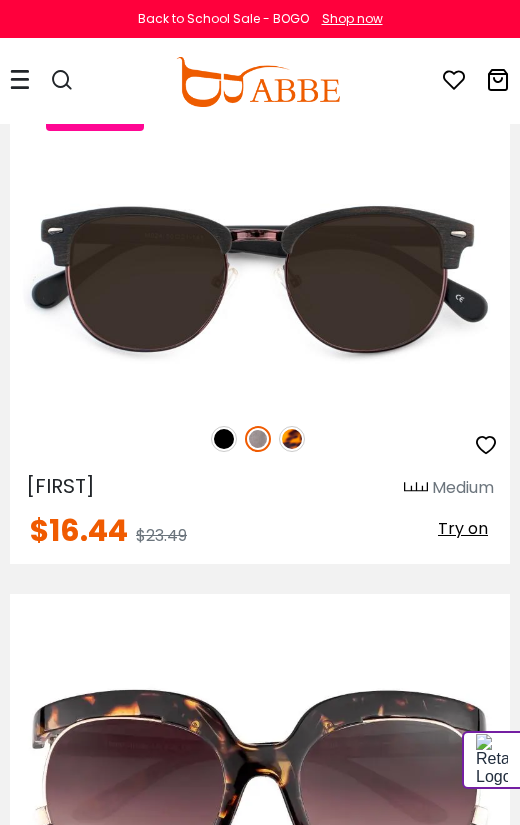 click at bounding box center [292, 439] 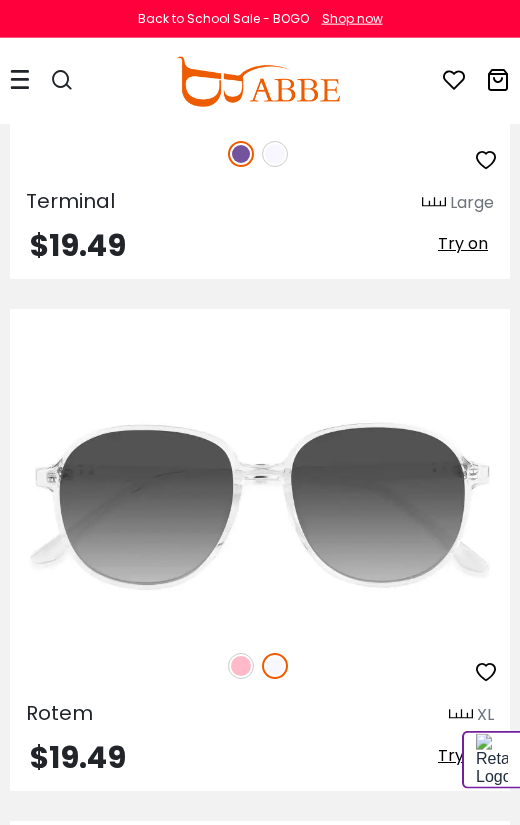 scroll, scrollTop: 28160, scrollLeft: 0, axis: vertical 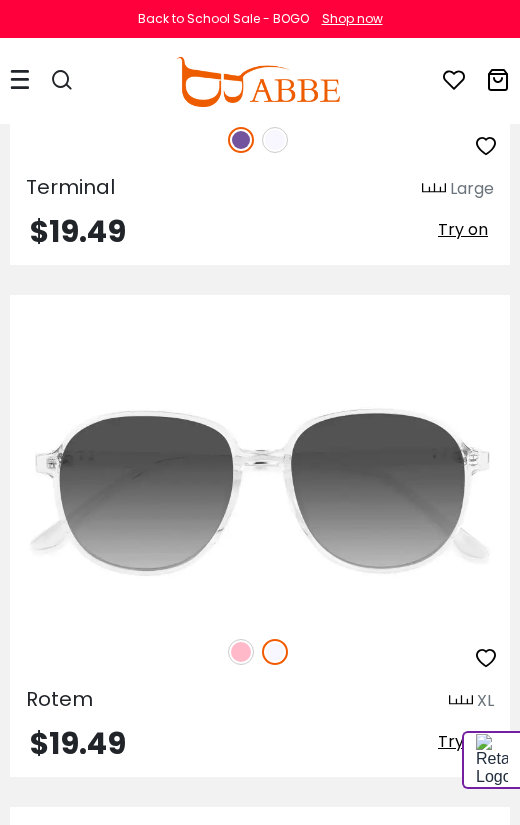 click at bounding box center [241, 652] 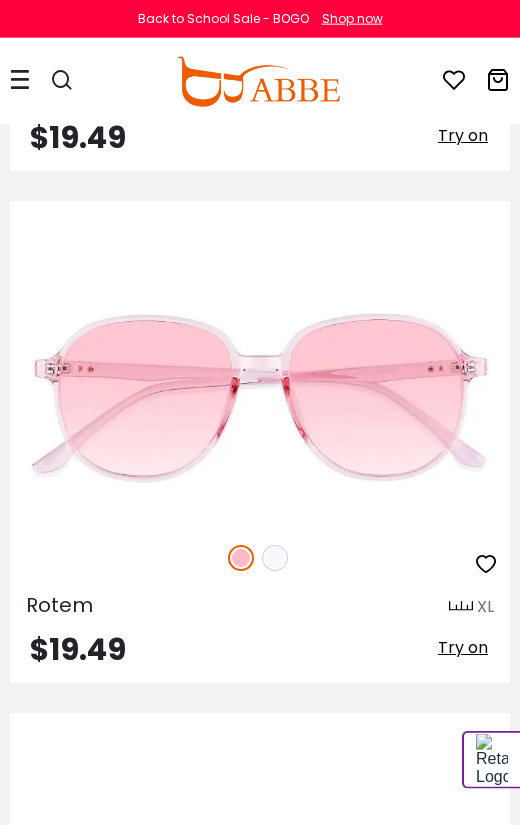scroll, scrollTop: 28254, scrollLeft: 0, axis: vertical 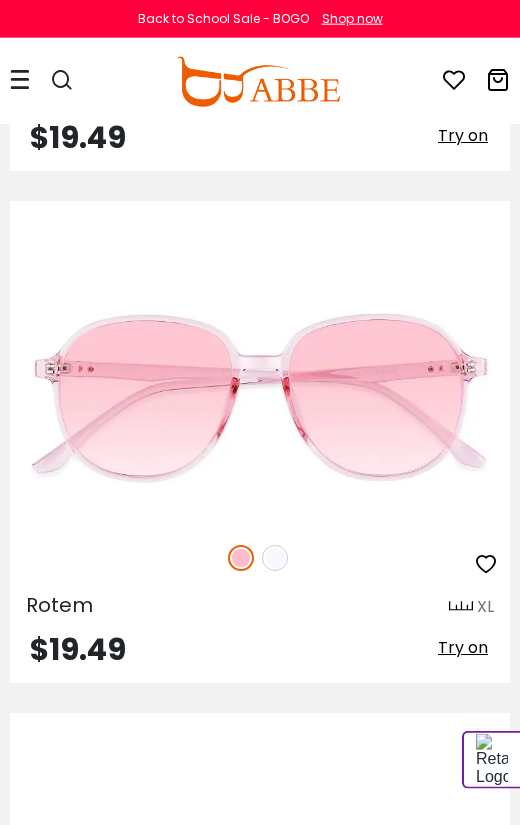click on "Try on" at bounding box center (463, 647) 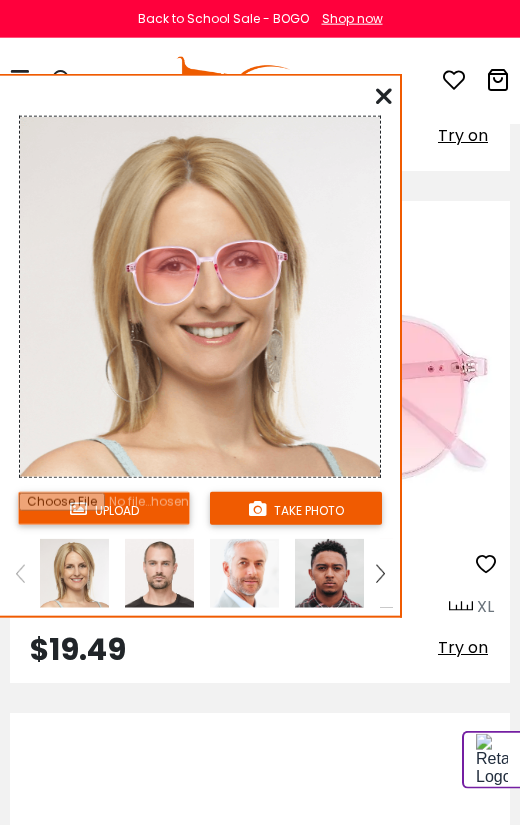 click at bounding box center [104, 508] 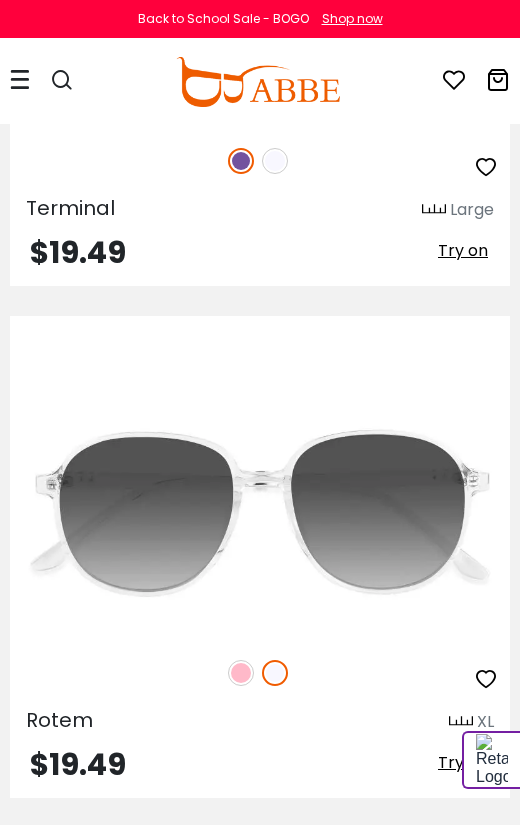 scroll, scrollTop: 0, scrollLeft: 0, axis: both 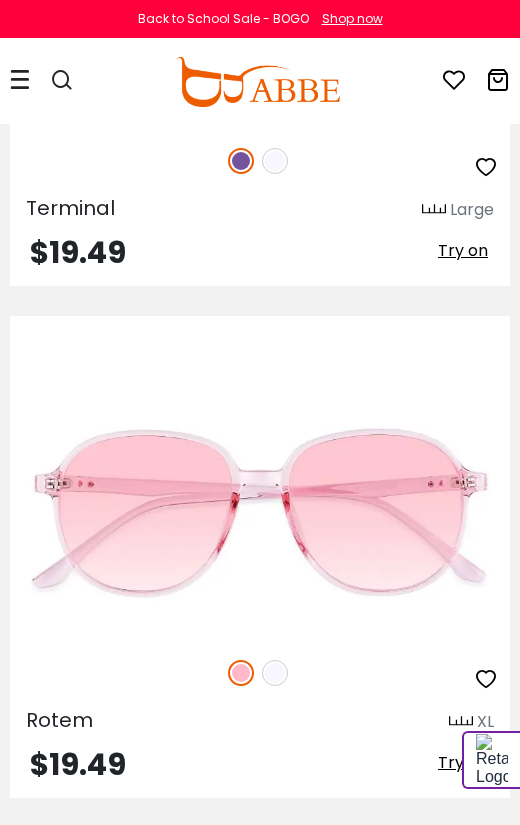 click on "Try on" at bounding box center [463, 762] 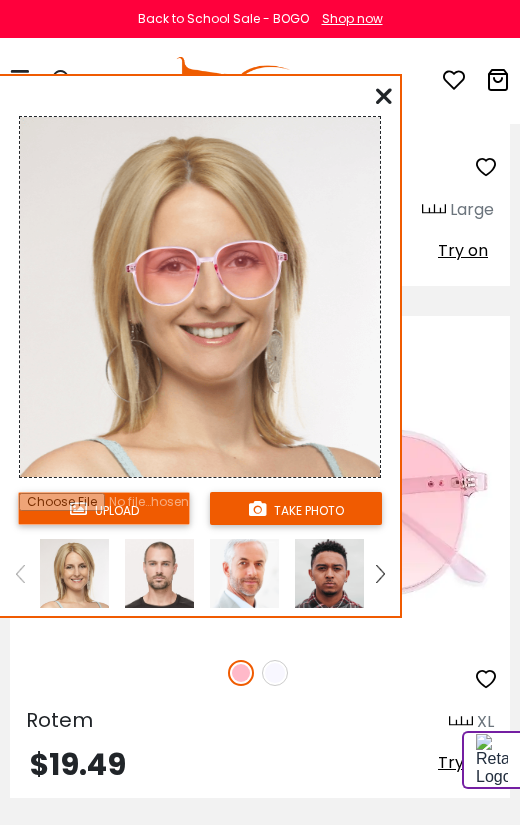 click at bounding box center (104, 508) 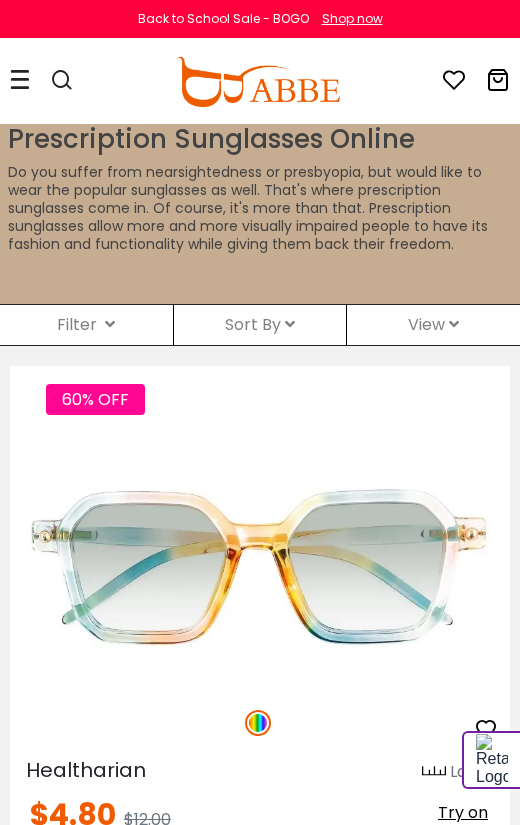 scroll, scrollTop: 0, scrollLeft: 0, axis: both 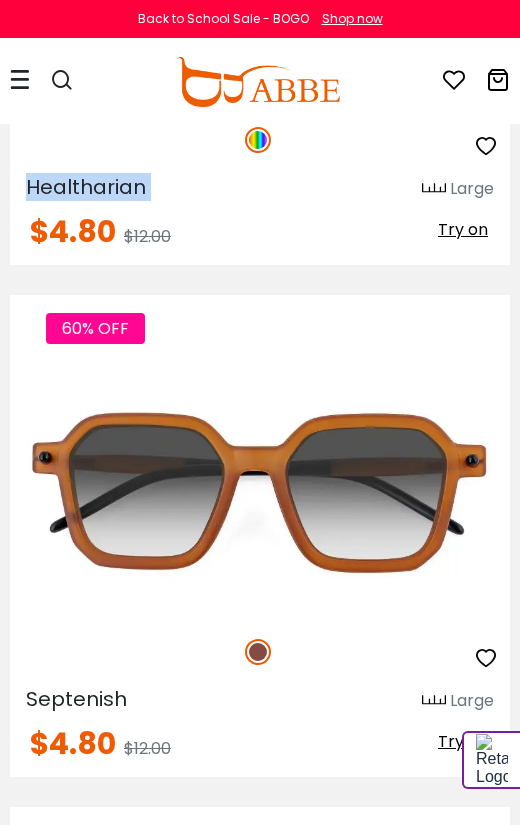 click at bounding box center (0, 0) 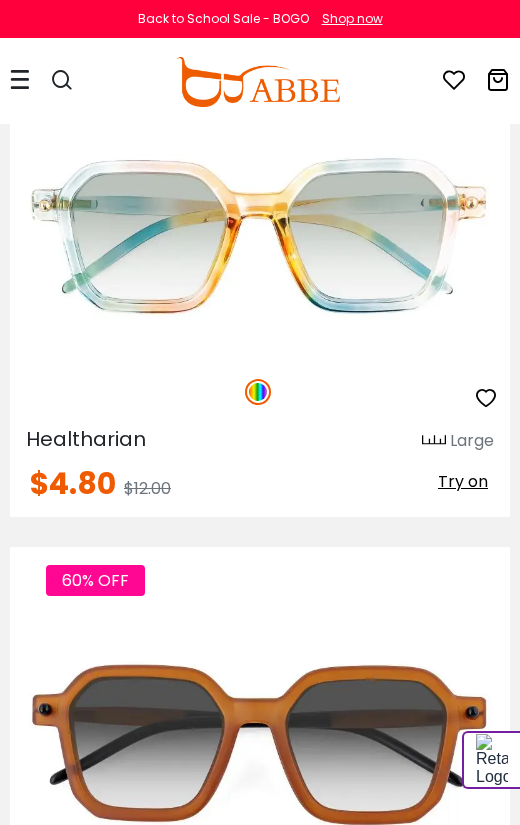 scroll, scrollTop: 0, scrollLeft: 0, axis: both 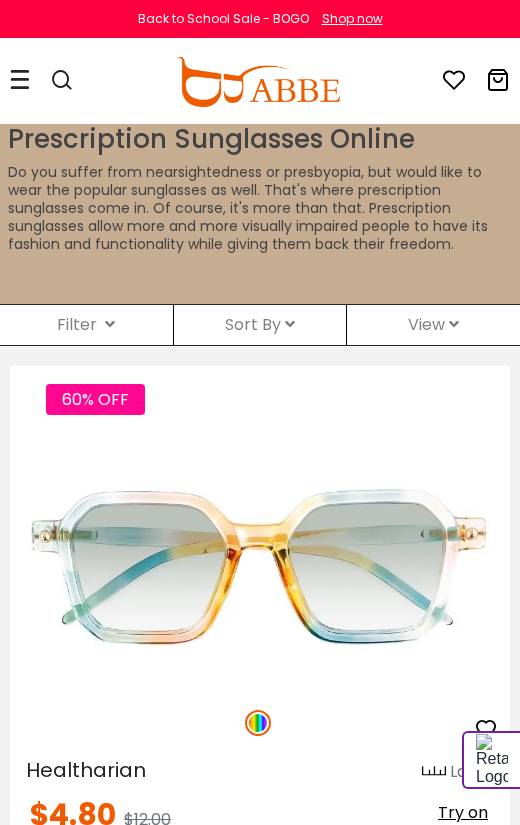 click at bounding box center [290, 324] 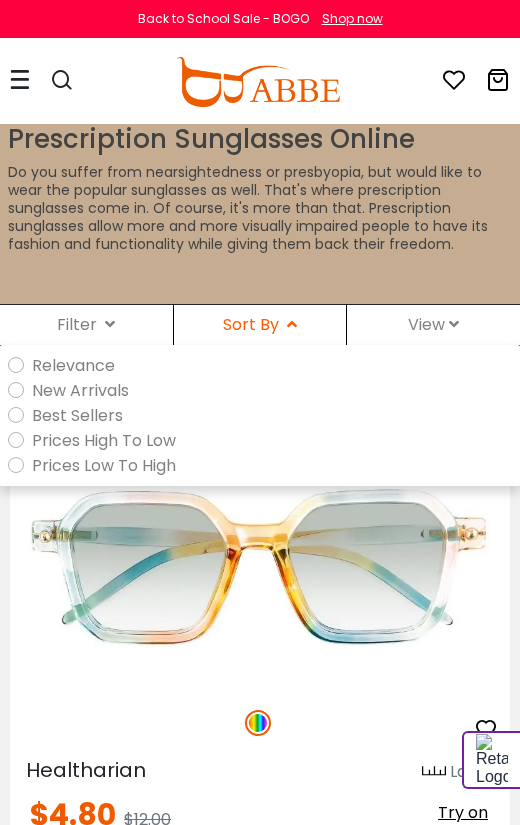 click on "Prices Low To High" at bounding box center [104, 465] 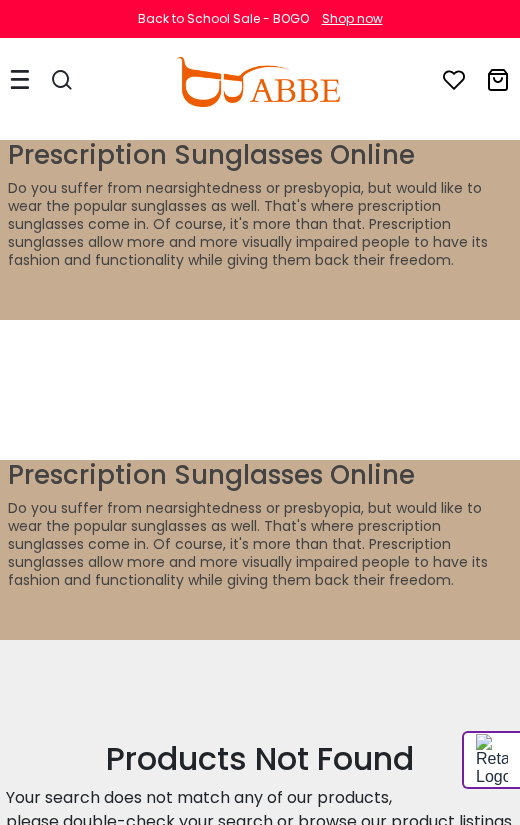 scroll, scrollTop: 0, scrollLeft: 0, axis: both 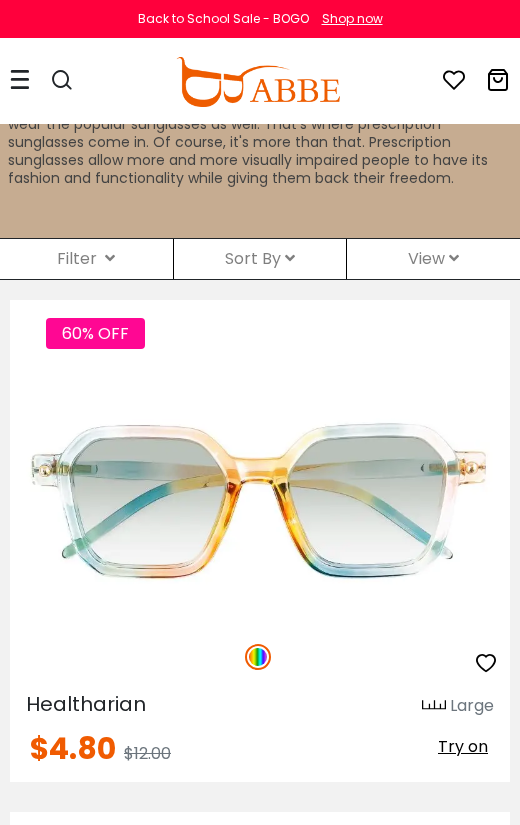 click at bounding box center [20, 79] 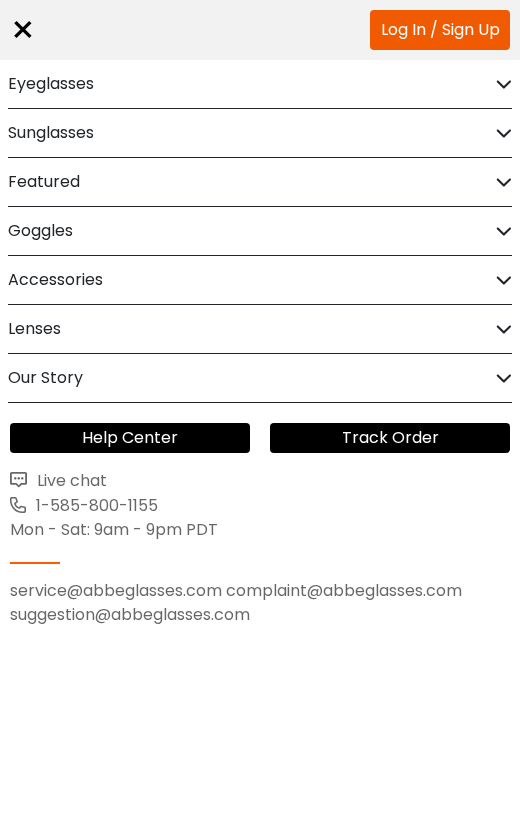 click on "Sunglasses" at bounding box center [51, 133] 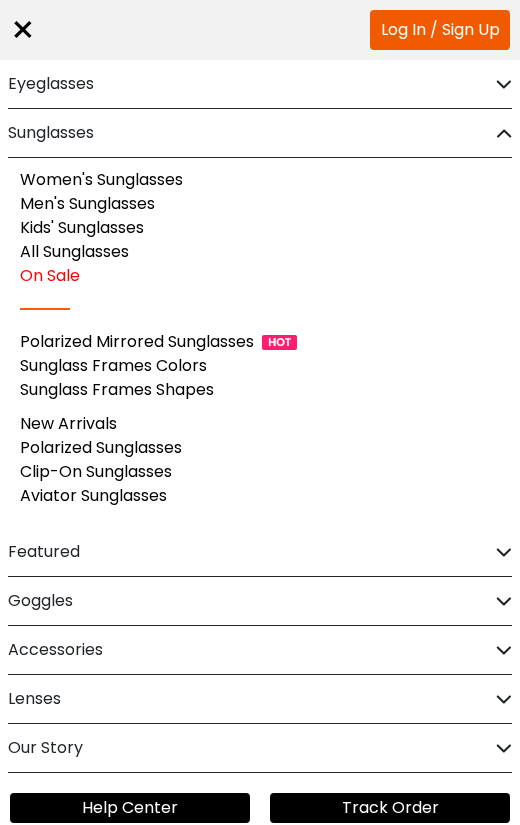 click on "All Sunglasses" at bounding box center (74, 251) 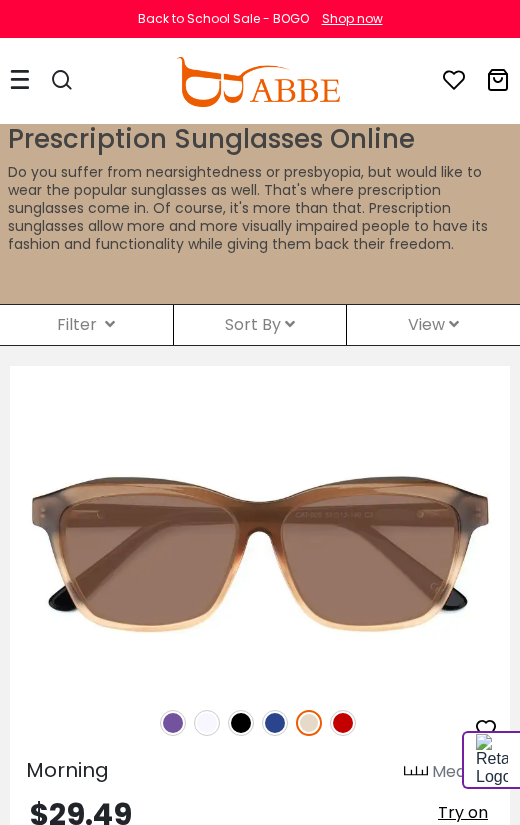 scroll, scrollTop: 0, scrollLeft: 0, axis: both 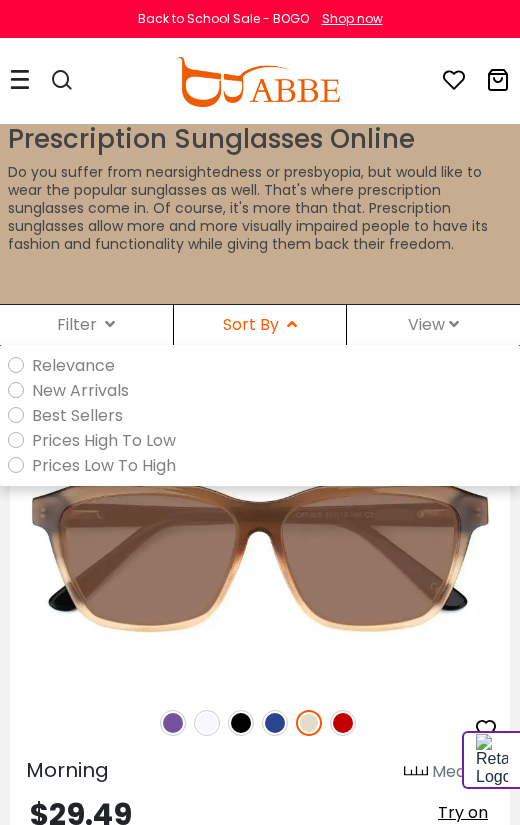click on "Prices High To Low" at bounding box center [104, 440] 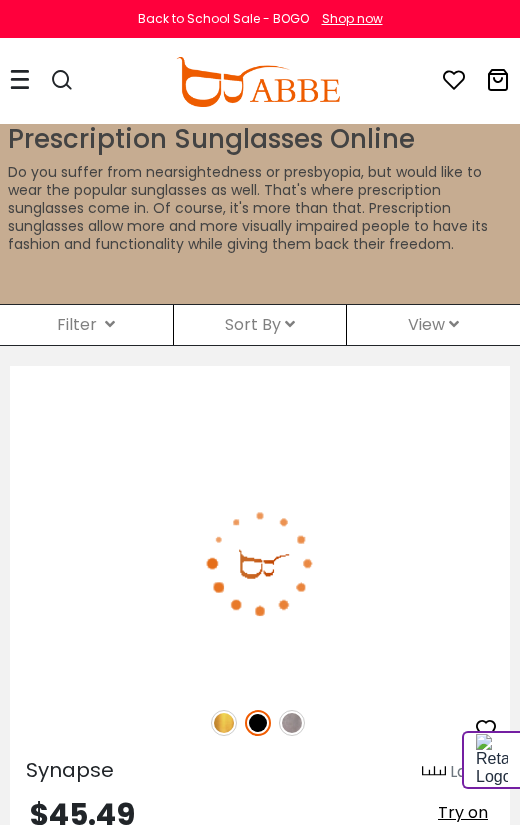 scroll, scrollTop: 0, scrollLeft: 0, axis: both 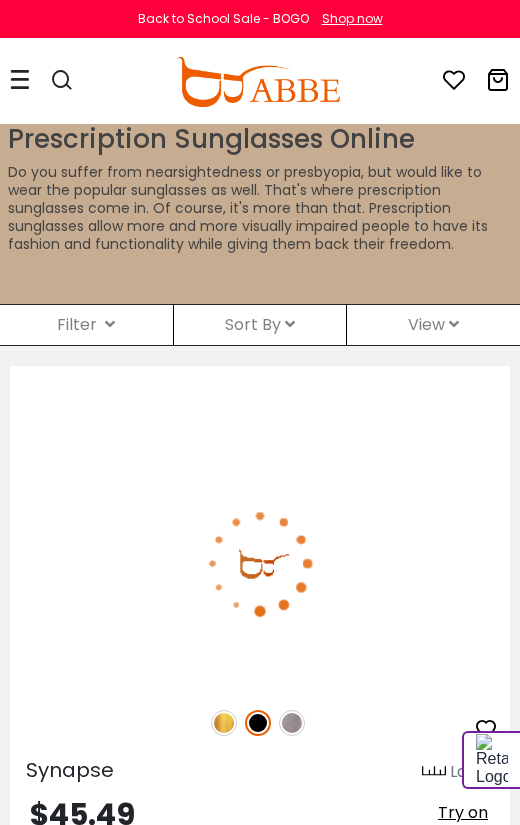 click on "View" at bounding box center (433, 324) 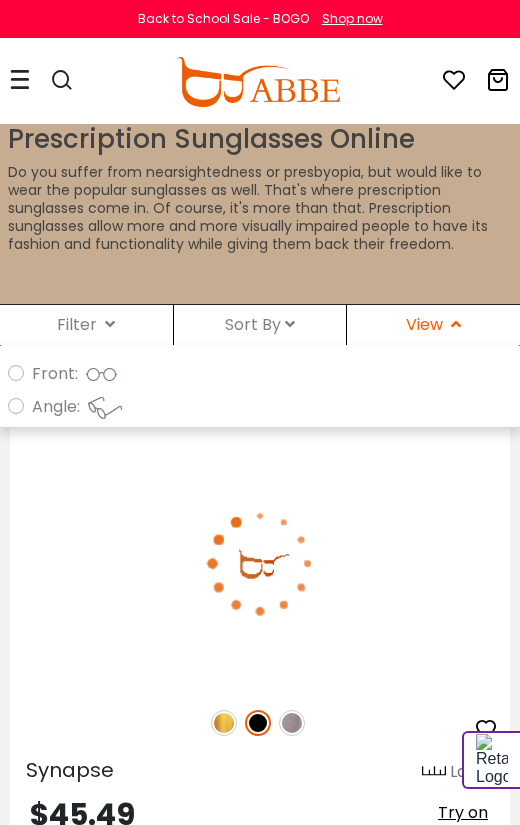 click on "View" at bounding box center [433, 324] 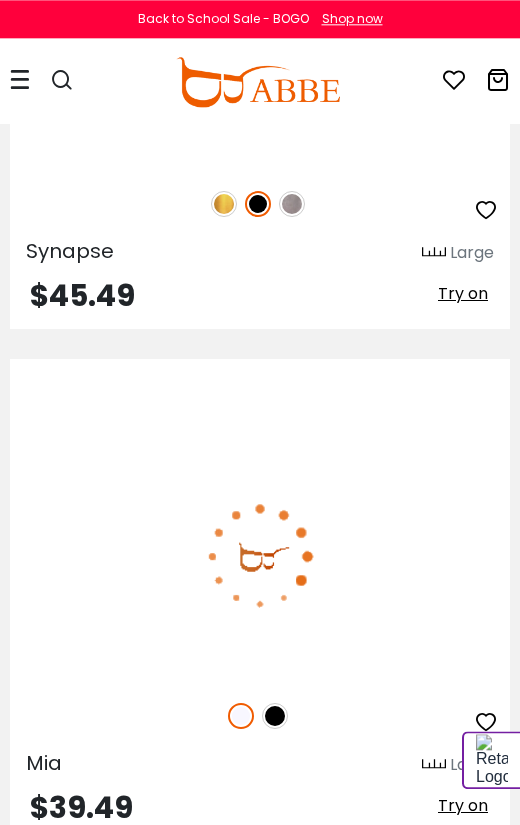 scroll, scrollTop: 477, scrollLeft: 0, axis: vertical 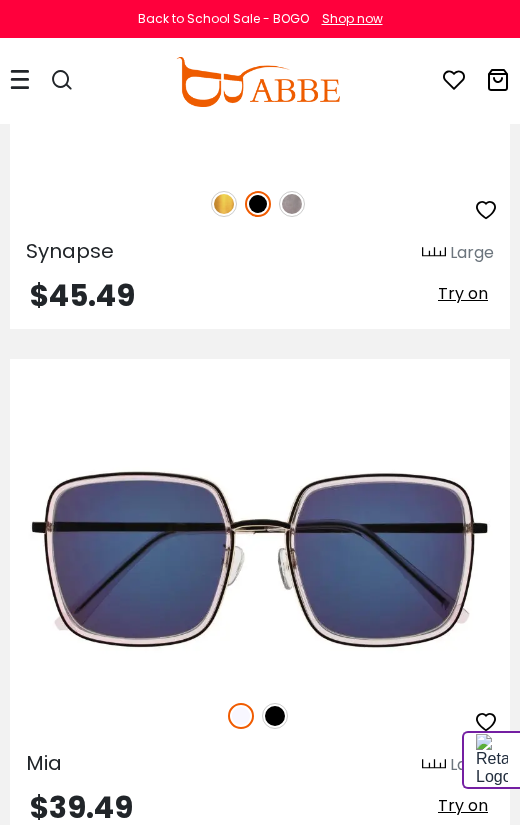 click at bounding box center [275, 716] 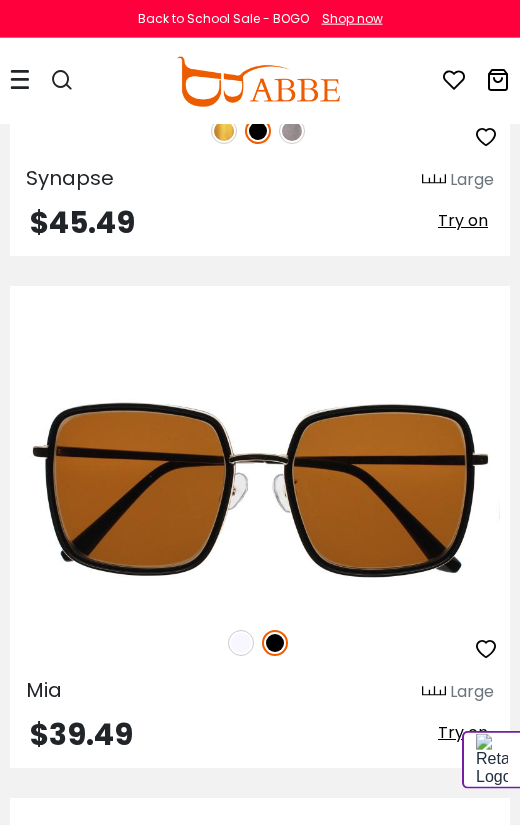 scroll, scrollTop: 558, scrollLeft: 0, axis: vertical 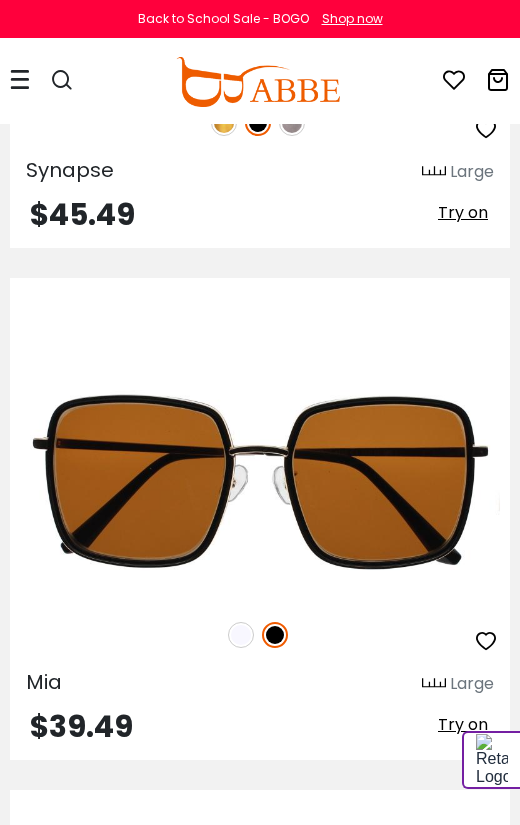click at bounding box center [241, 635] 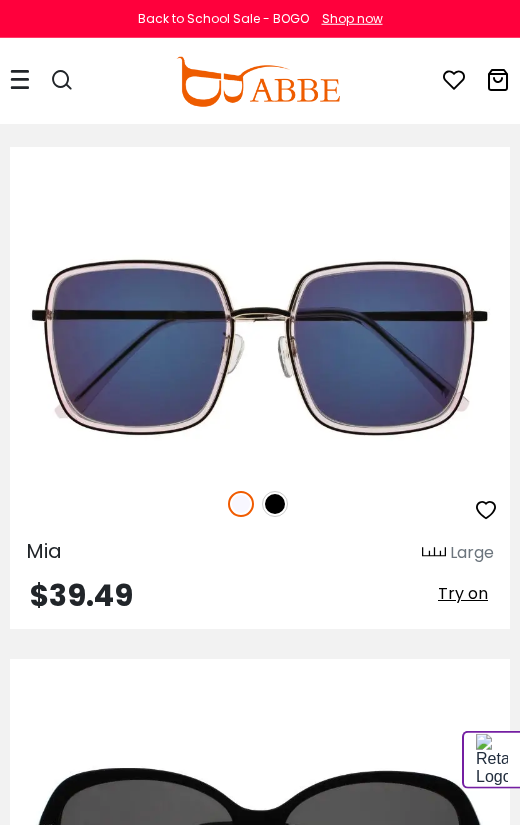 scroll, scrollTop: 692, scrollLeft: 0, axis: vertical 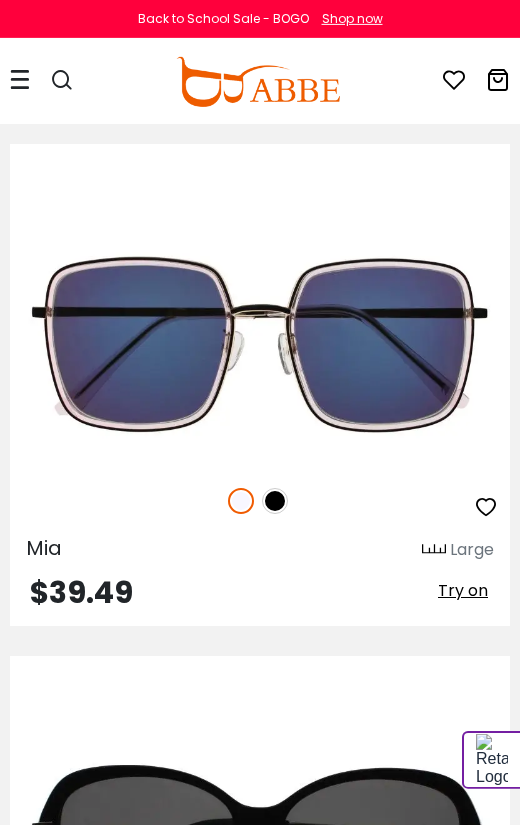 click on "Try on" at bounding box center (463, 590) 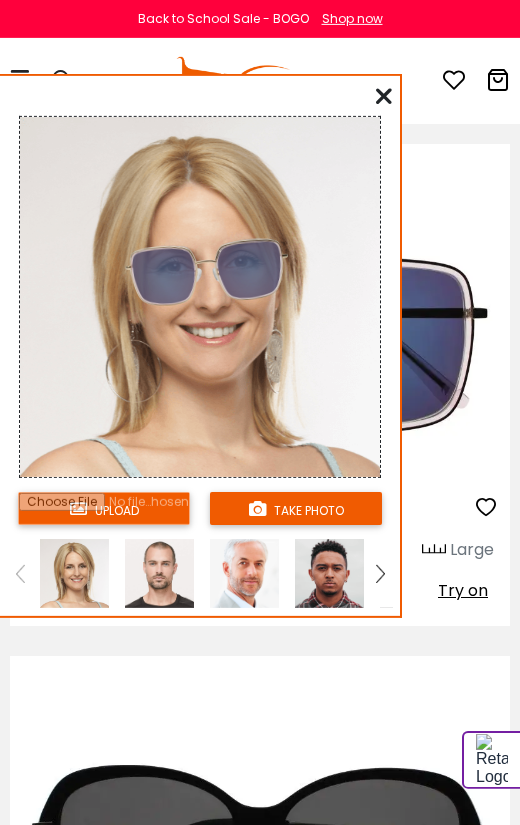 click at bounding box center (104, 508) 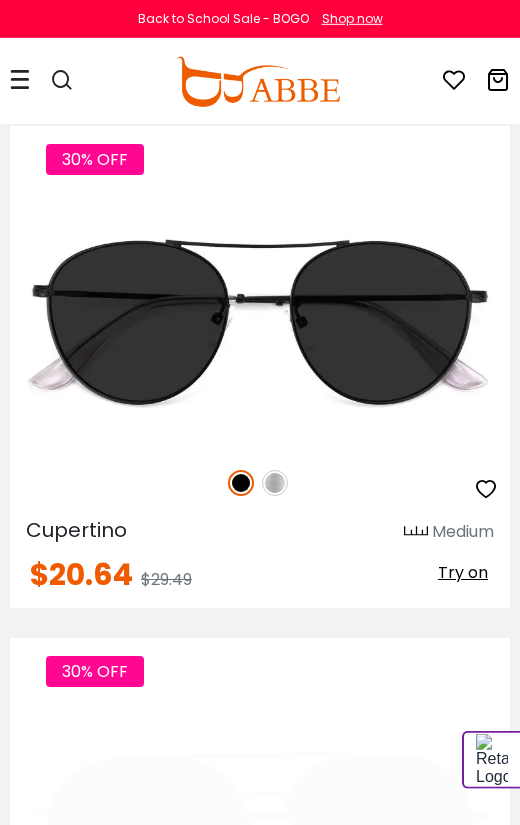 scroll, scrollTop: 0, scrollLeft: 0, axis: both 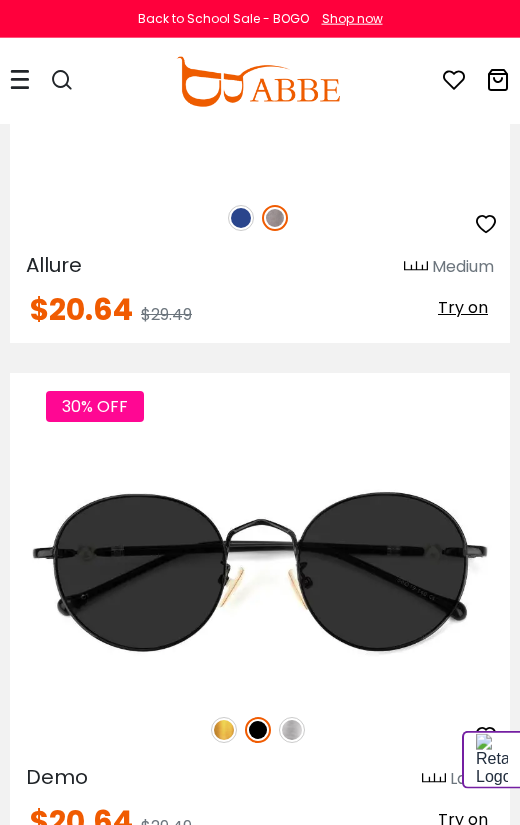click at bounding box center [292, 730] 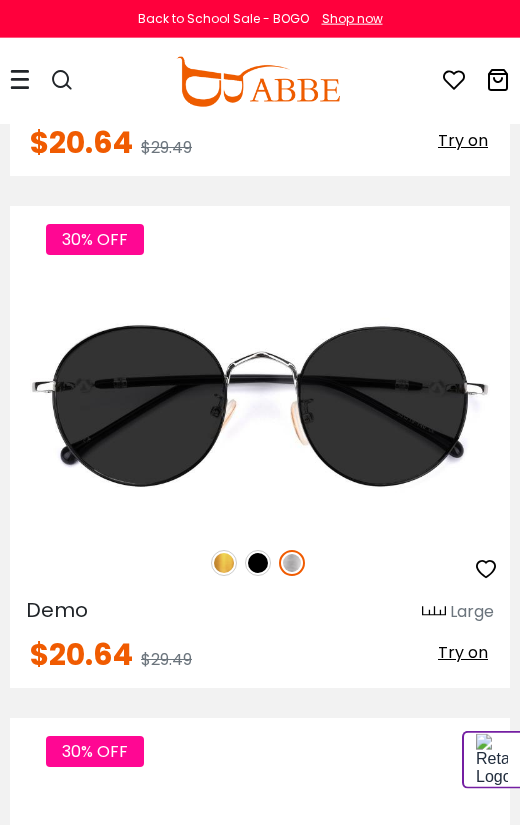 scroll, scrollTop: 3191, scrollLeft: 0, axis: vertical 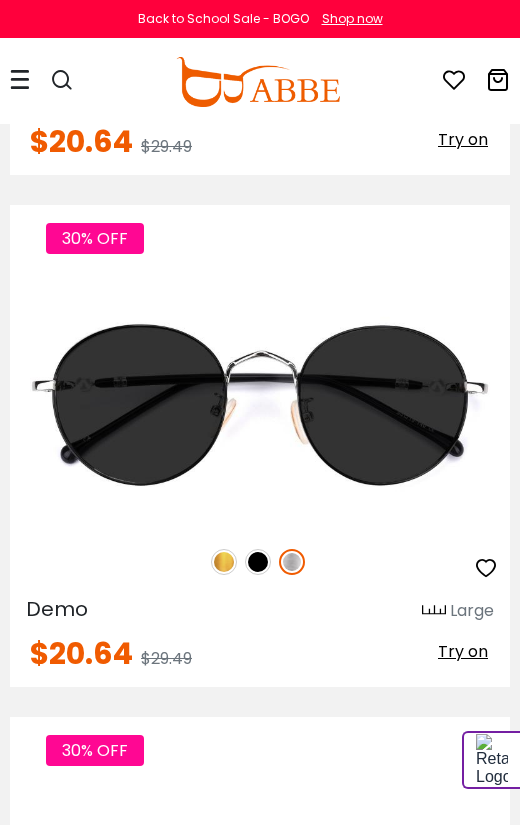 click at bounding box center [258, 562] 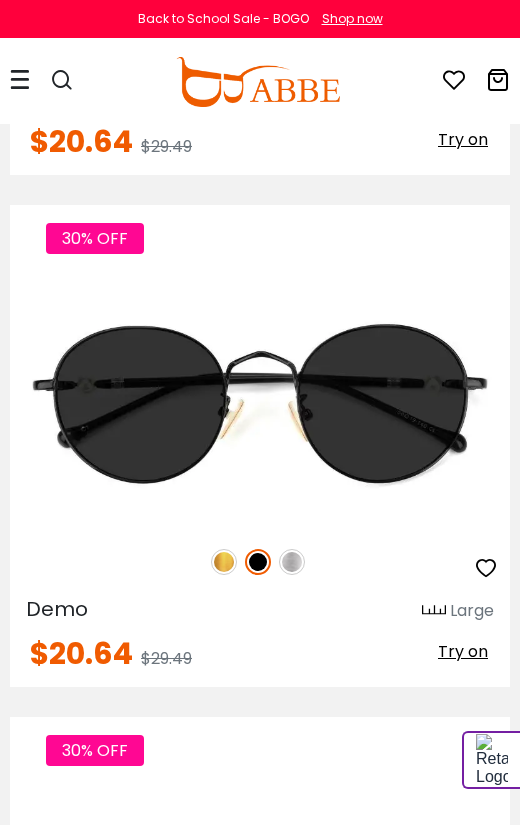 click on "Try on" at bounding box center [463, 651] 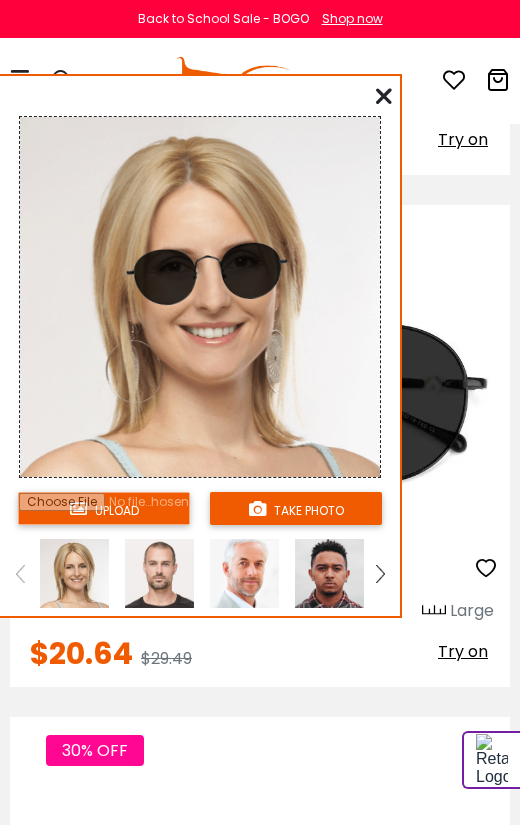 click on "upload take photo" at bounding box center (200, 350) 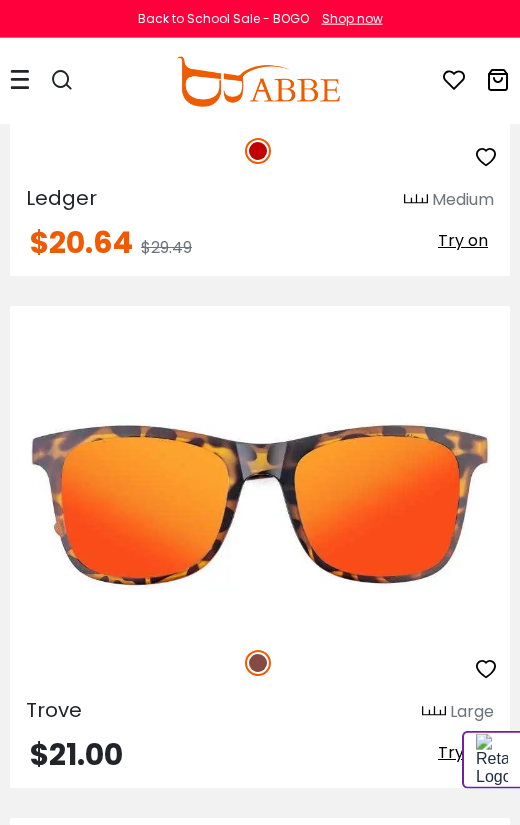 scroll, scrollTop: 4117, scrollLeft: 0, axis: vertical 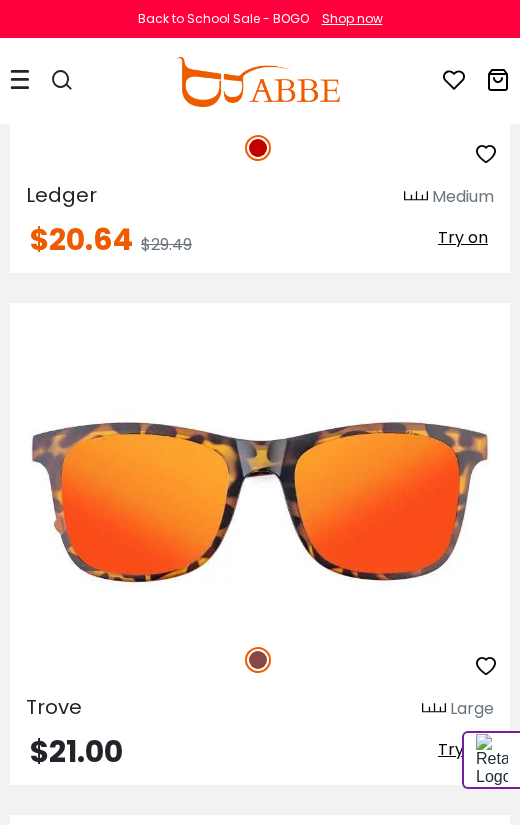 click on "Try on" at bounding box center (463, 749) 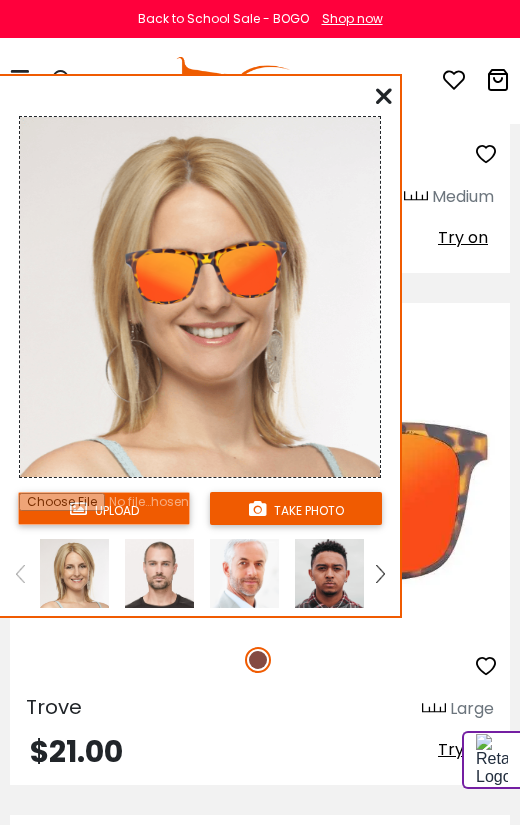 click on "upload take photo" at bounding box center [200, 350] 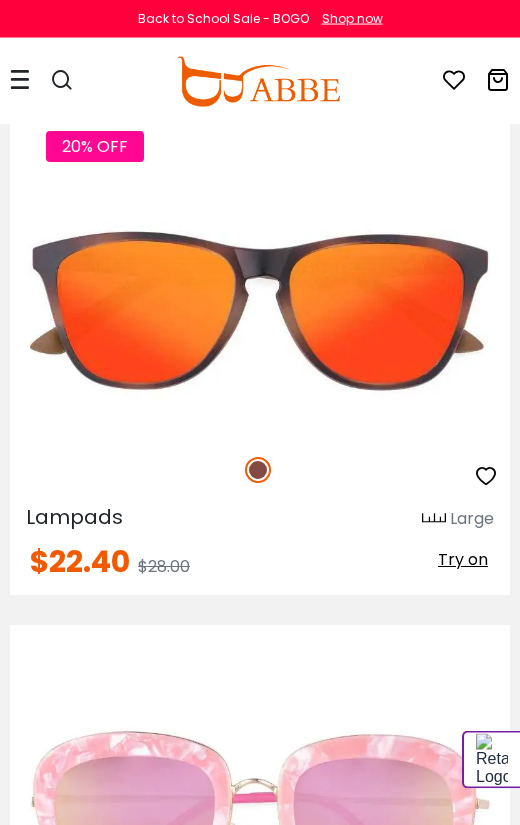 scroll, scrollTop: 4822, scrollLeft: 0, axis: vertical 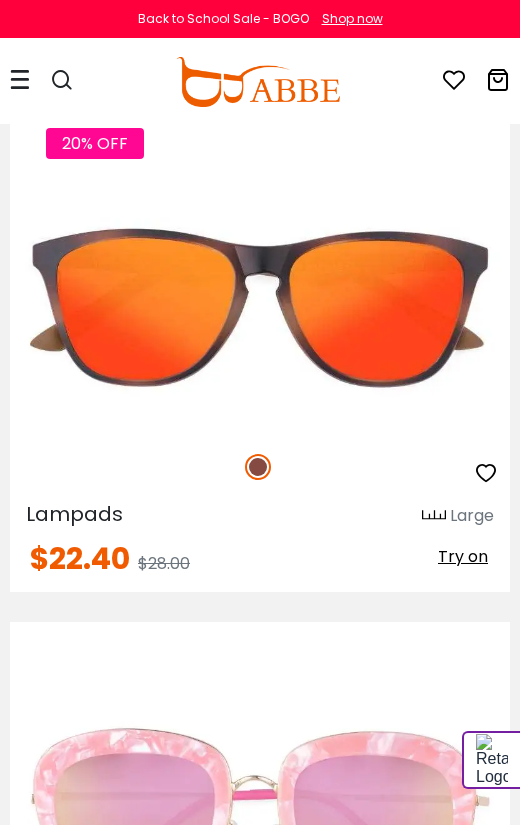click on "Try on" at bounding box center (463, 556) 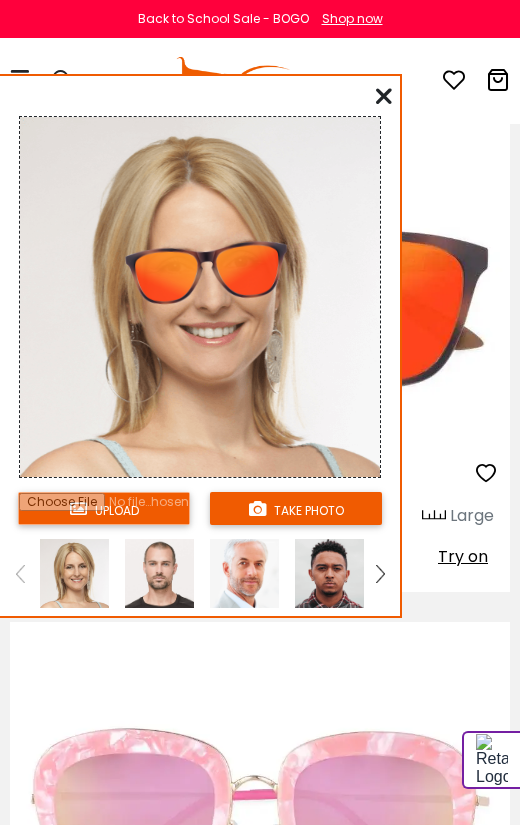 click at bounding box center [104, 508] 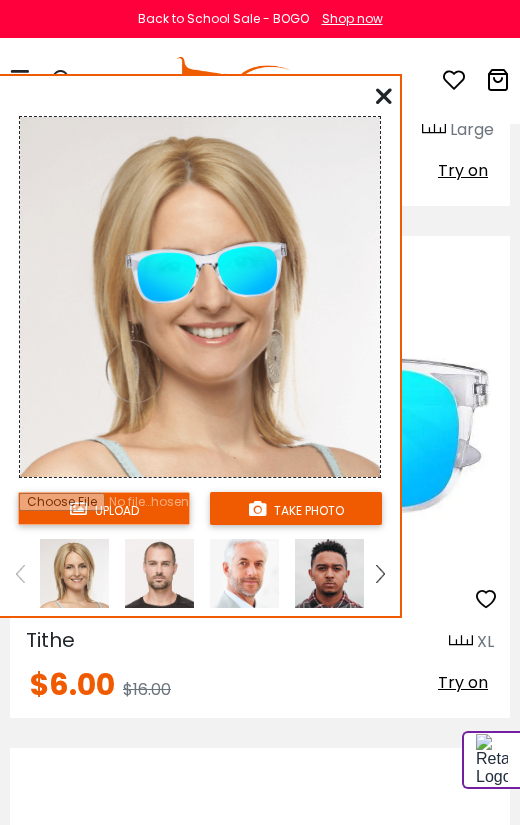 scroll, scrollTop: 0, scrollLeft: 0, axis: both 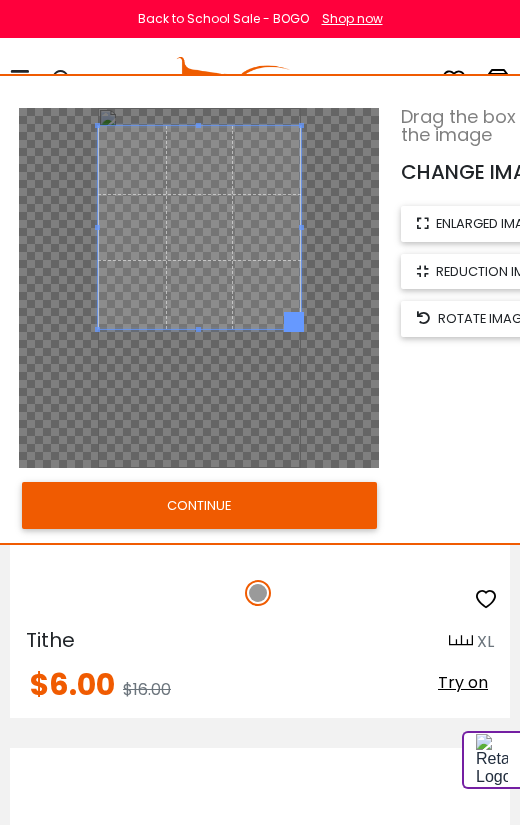 click on "CONTINUE" at bounding box center [199, 505] 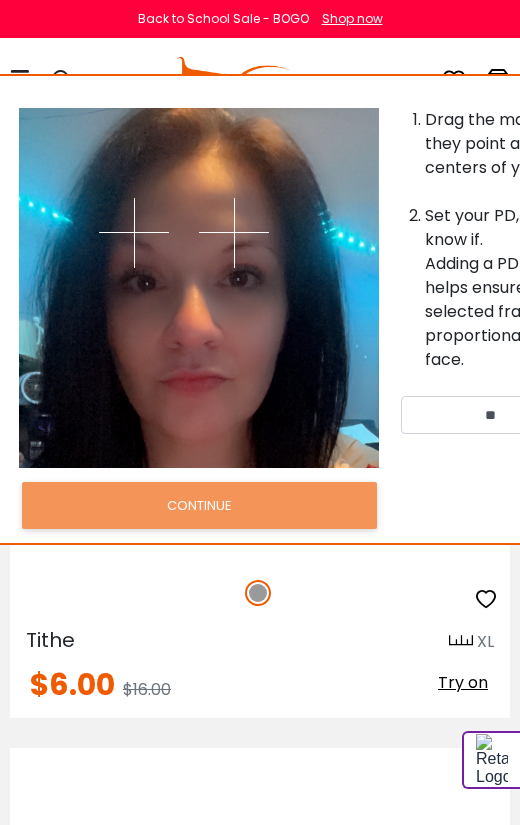scroll, scrollTop: 3780, scrollLeft: 0, axis: vertical 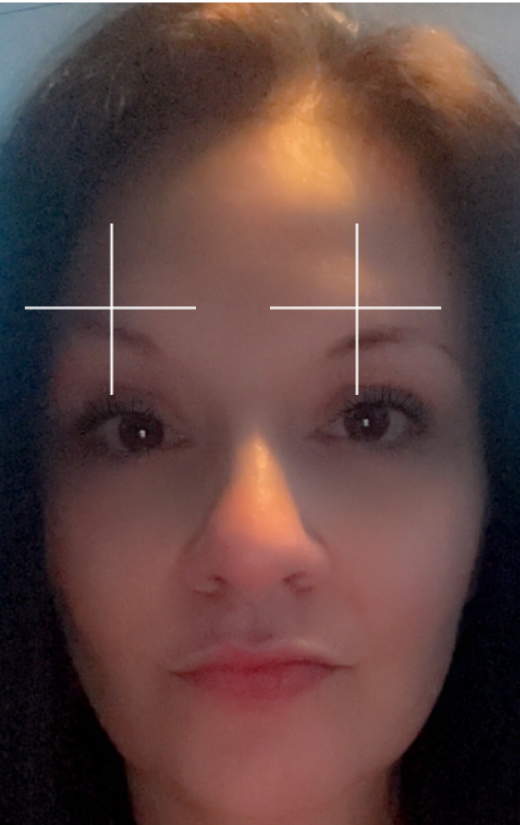 click at bounding box center [234, 233] 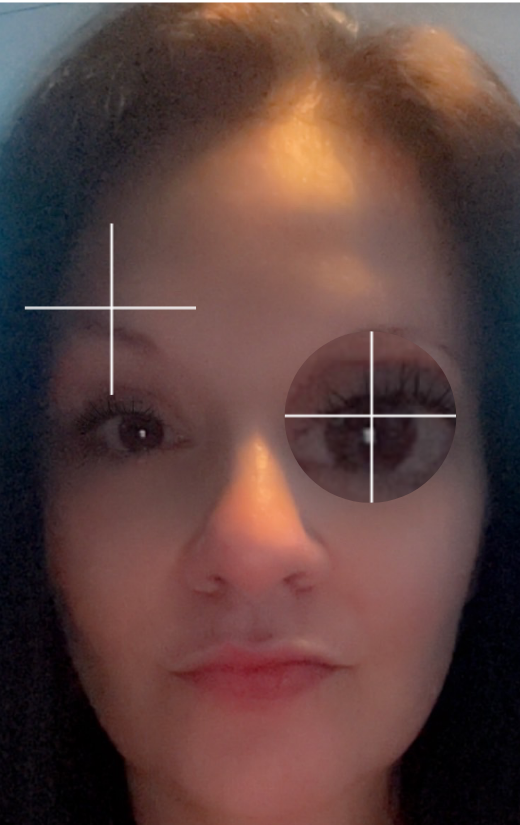 click at bounding box center (240, 277) 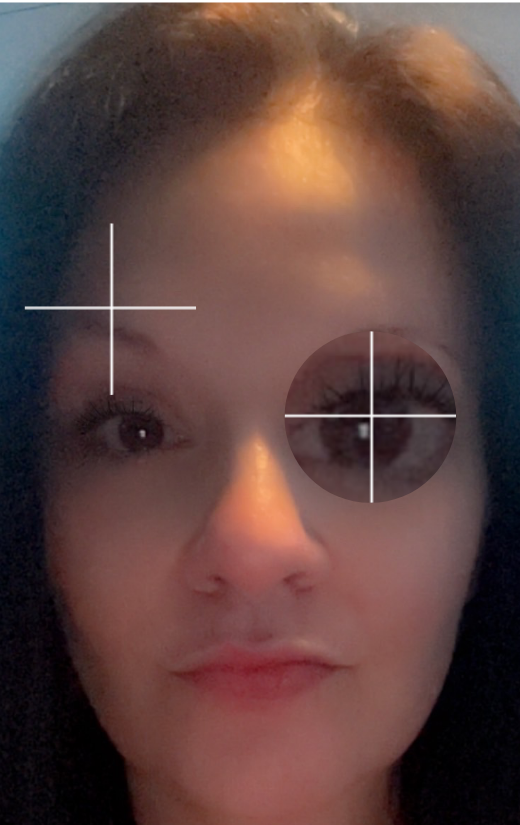 click at bounding box center [240, 277] 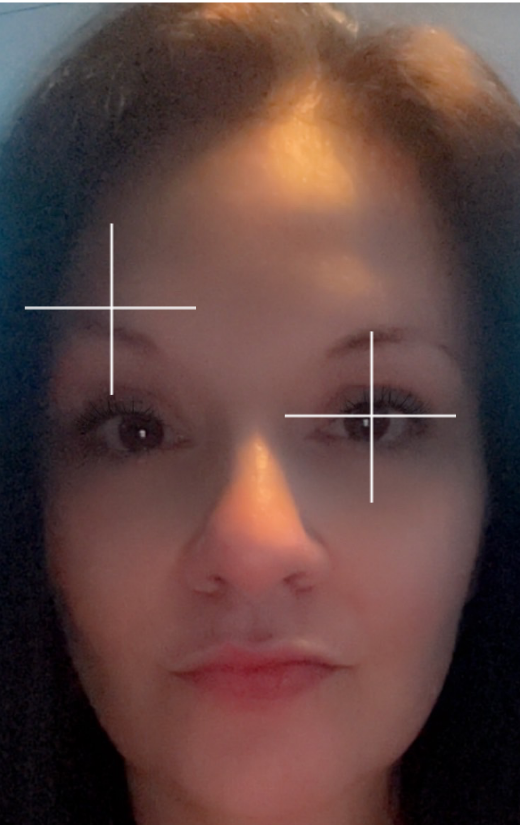 click at bounding box center [240, 277] 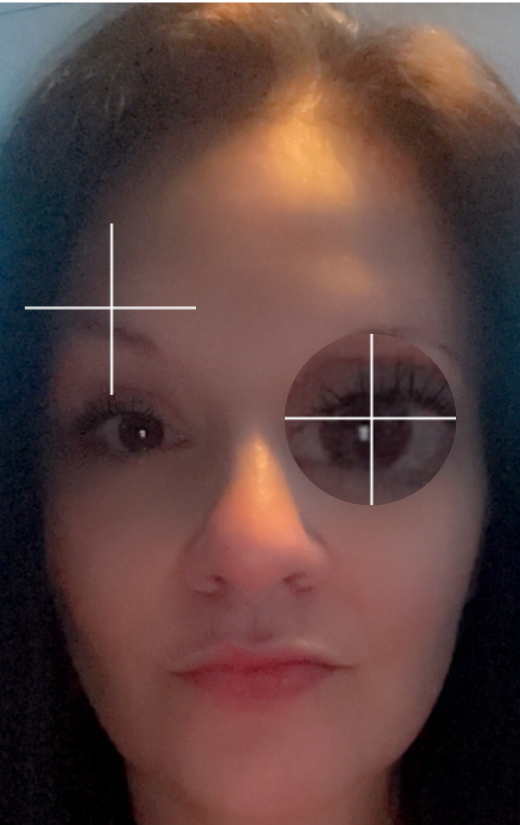 click at bounding box center (240, 278) 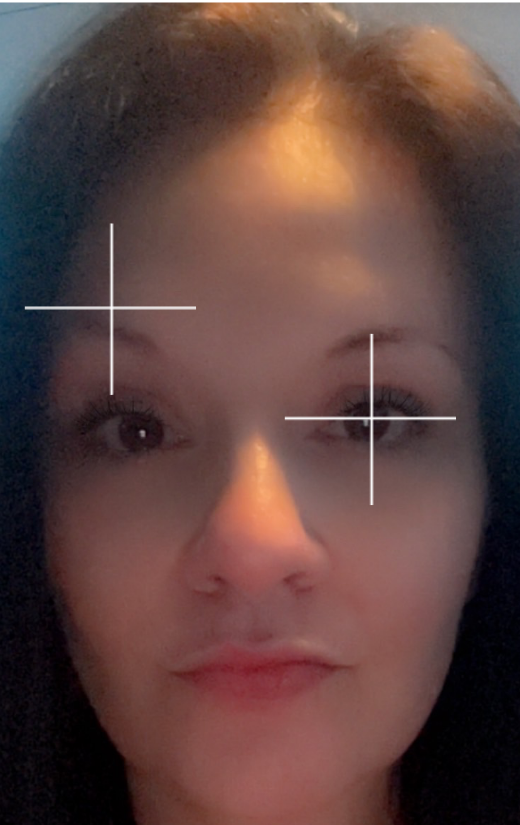 click at bounding box center (240, 278) 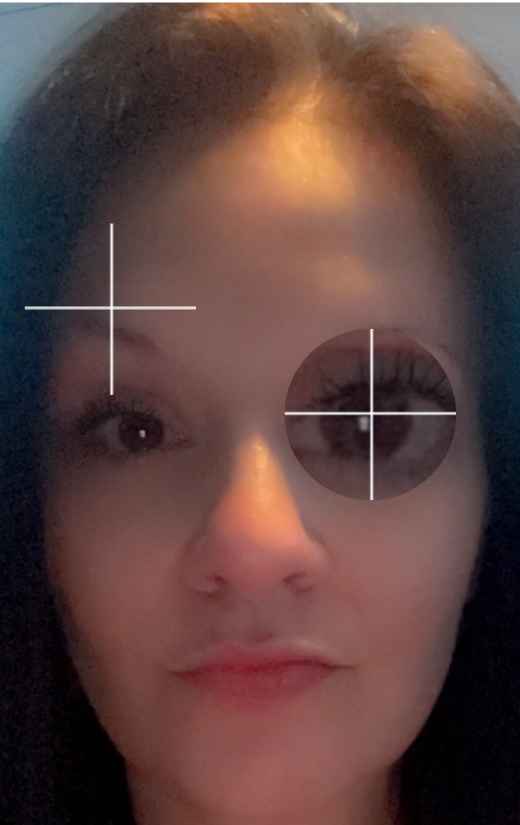 click at bounding box center [240, 276] 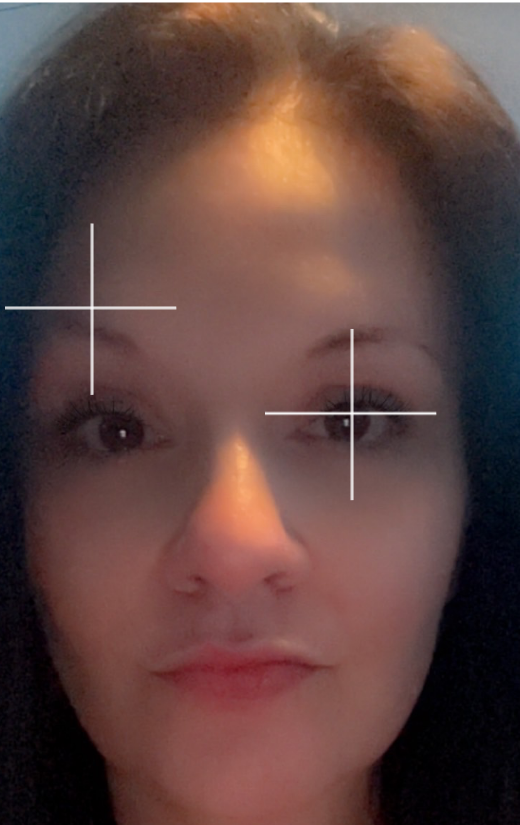 click at bounding box center (240, 276) 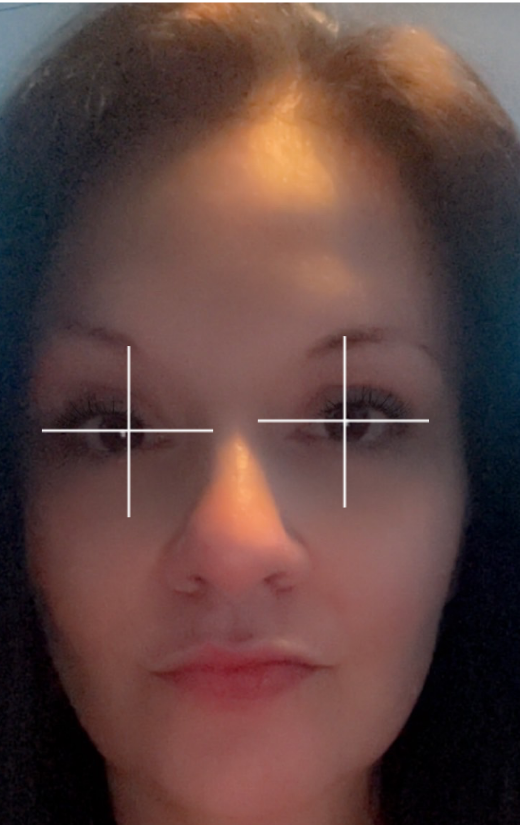 click at bounding box center (149, 283) 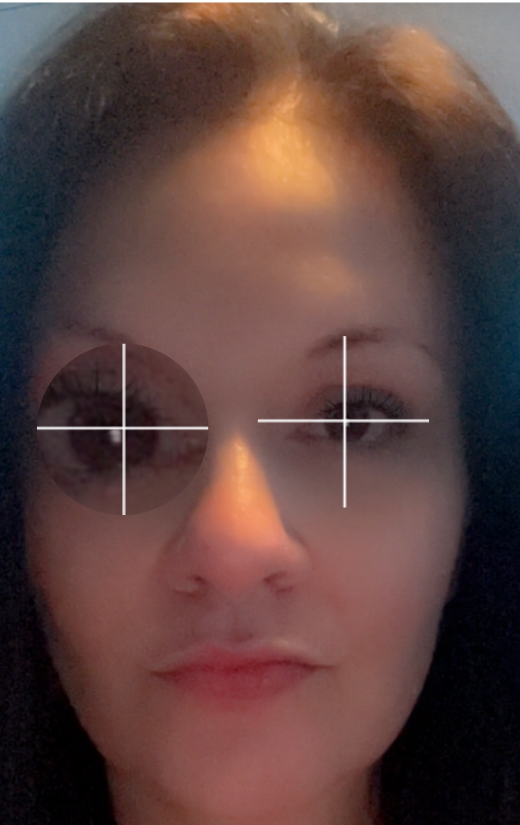 click at bounding box center (147, 282) 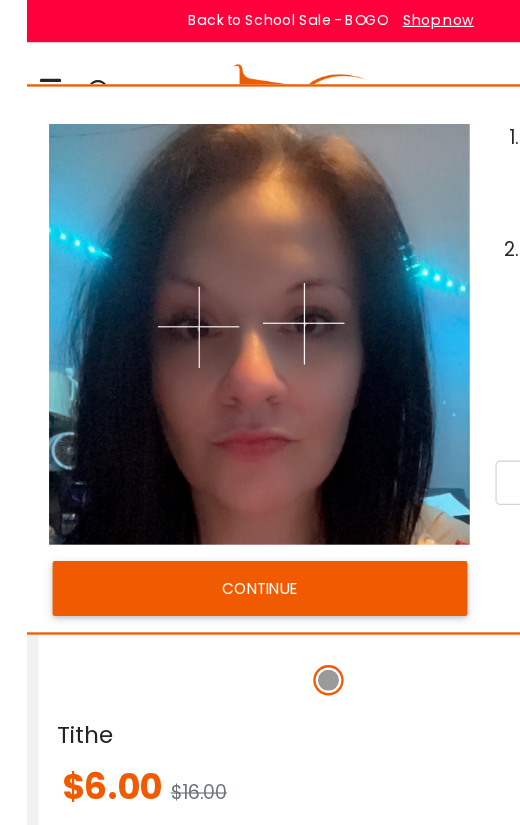 scroll, scrollTop: 3739, scrollLeft: 0, axis: vertical 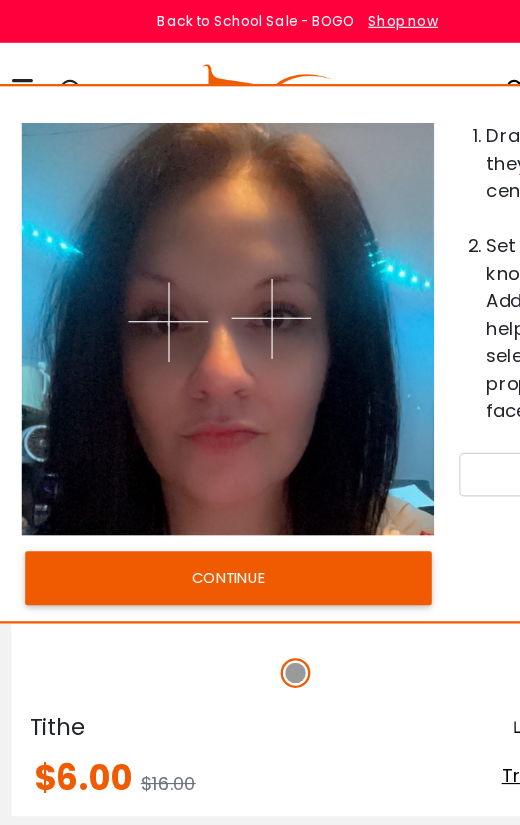click on "CONTINUE" at bounding box center [199, 505] 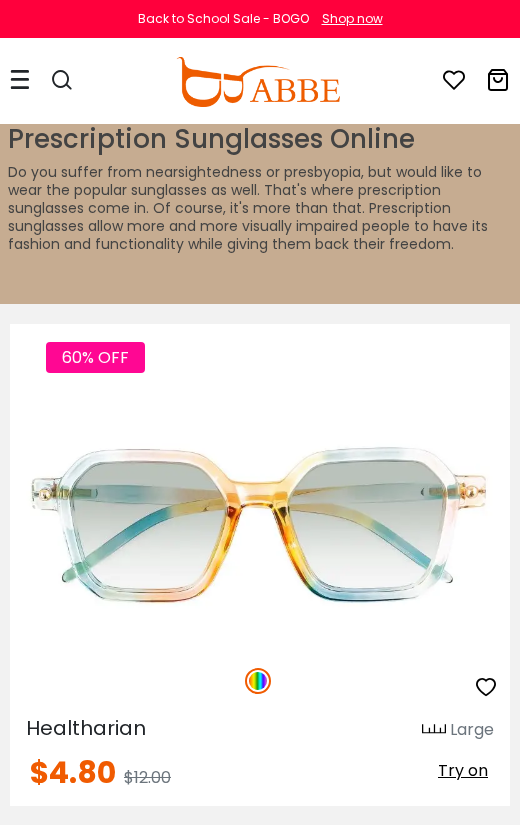 scroll, scrollTop: 1151, scrollLeft: 0, axis: vertical 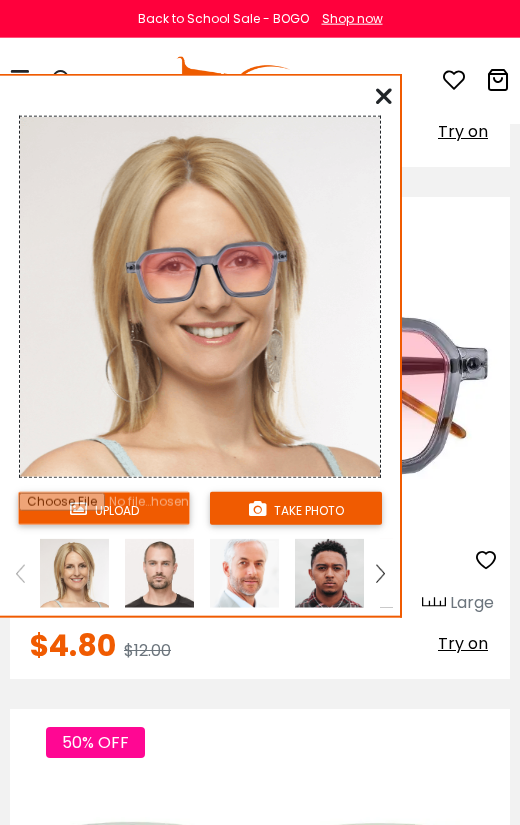 click at bounding box center (104, 508) 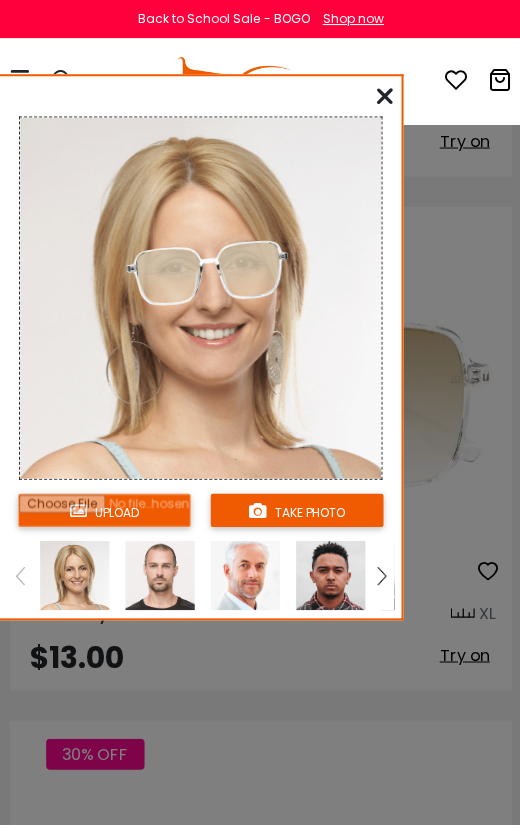 scroll, scrollTop: 0, scrollLeft: 0, axis: both 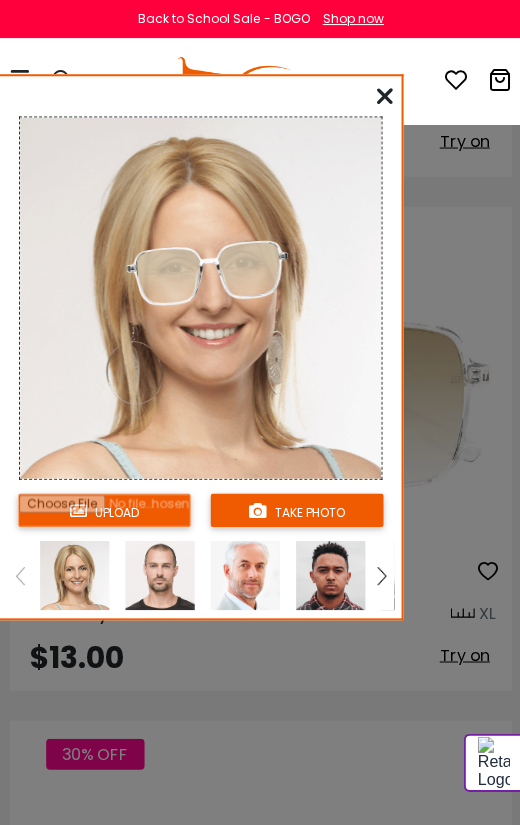 click at bounding box center (104, 508) 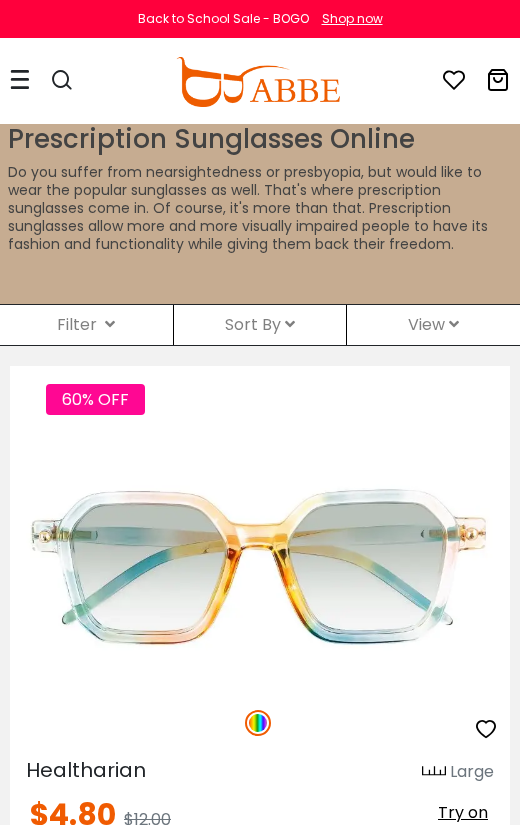 scroll, scrollTop: 0, scrollLeft: 0, axis: both 